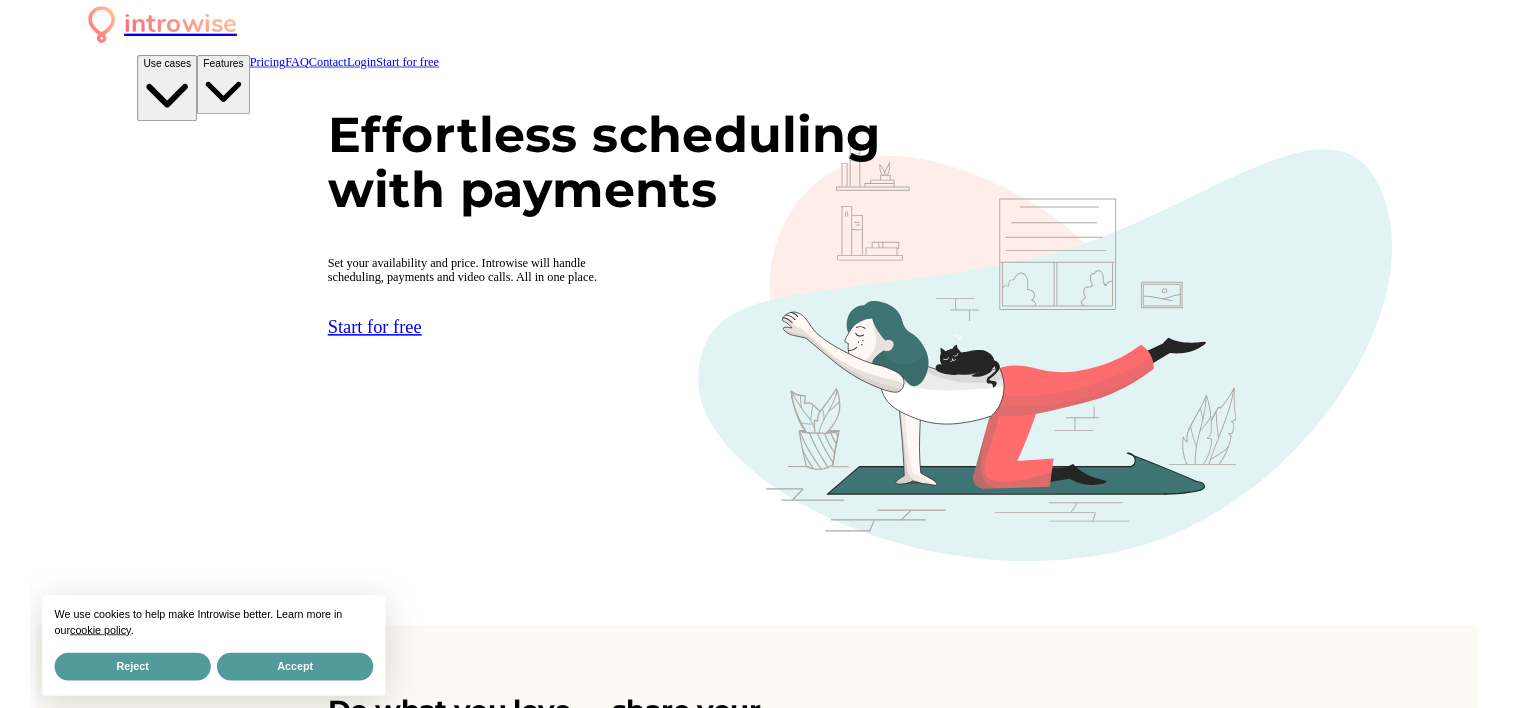 scroll, scrollTop: 0, scrollLeft: 0, axis: both 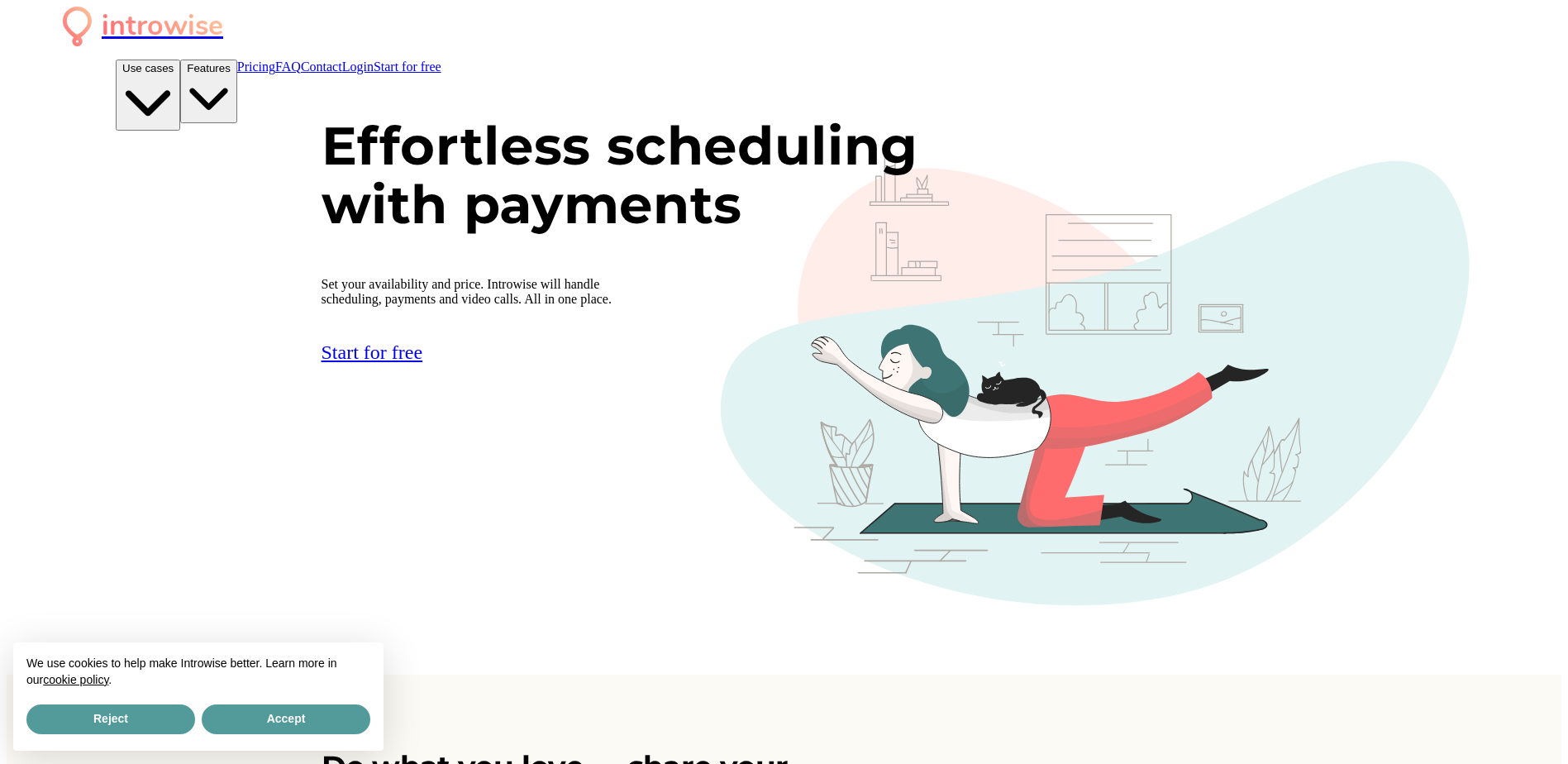 click on "Login" at bounding box center (358, 66) 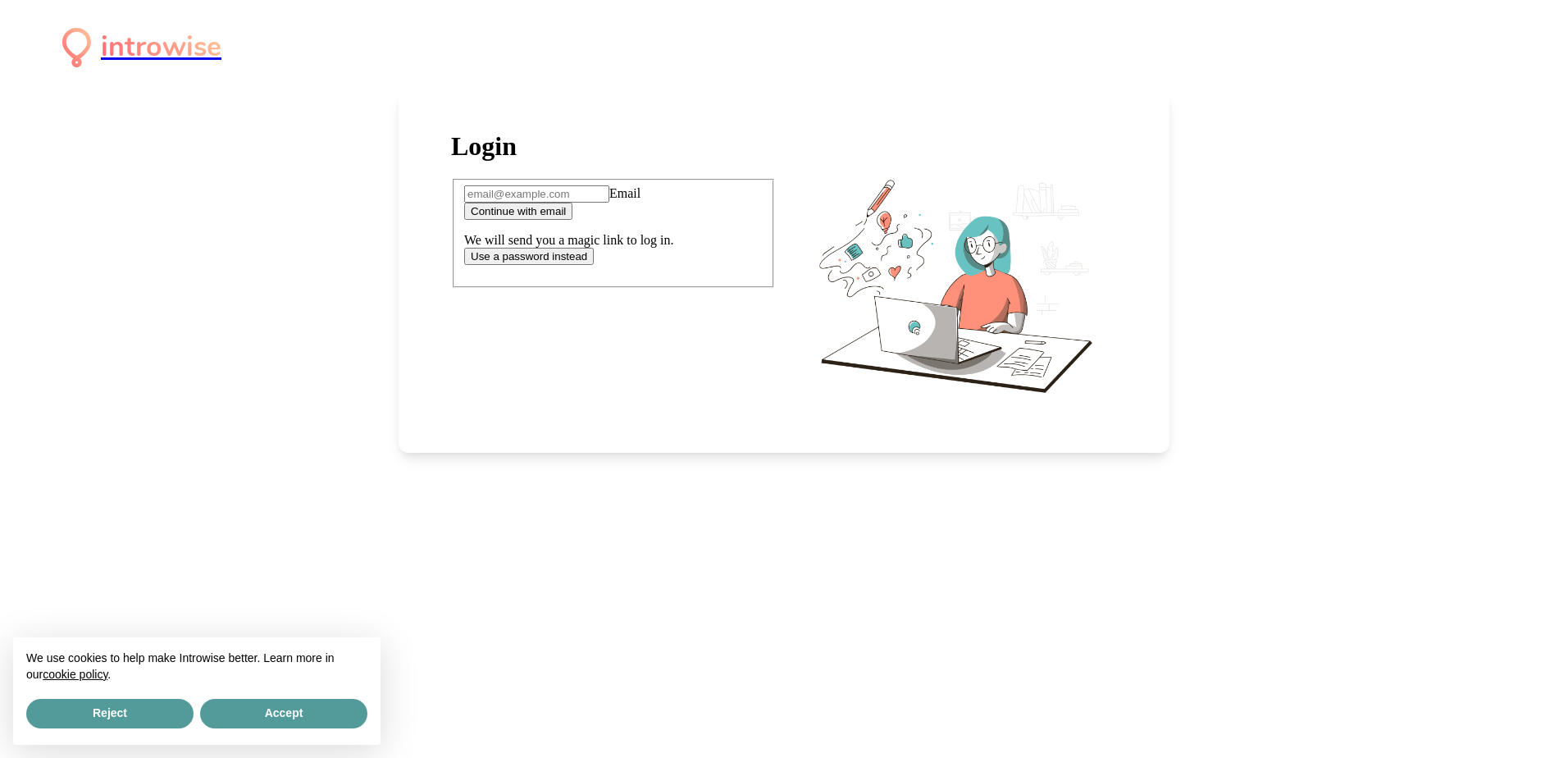 click on "Email" at bounding box center (536, 194) 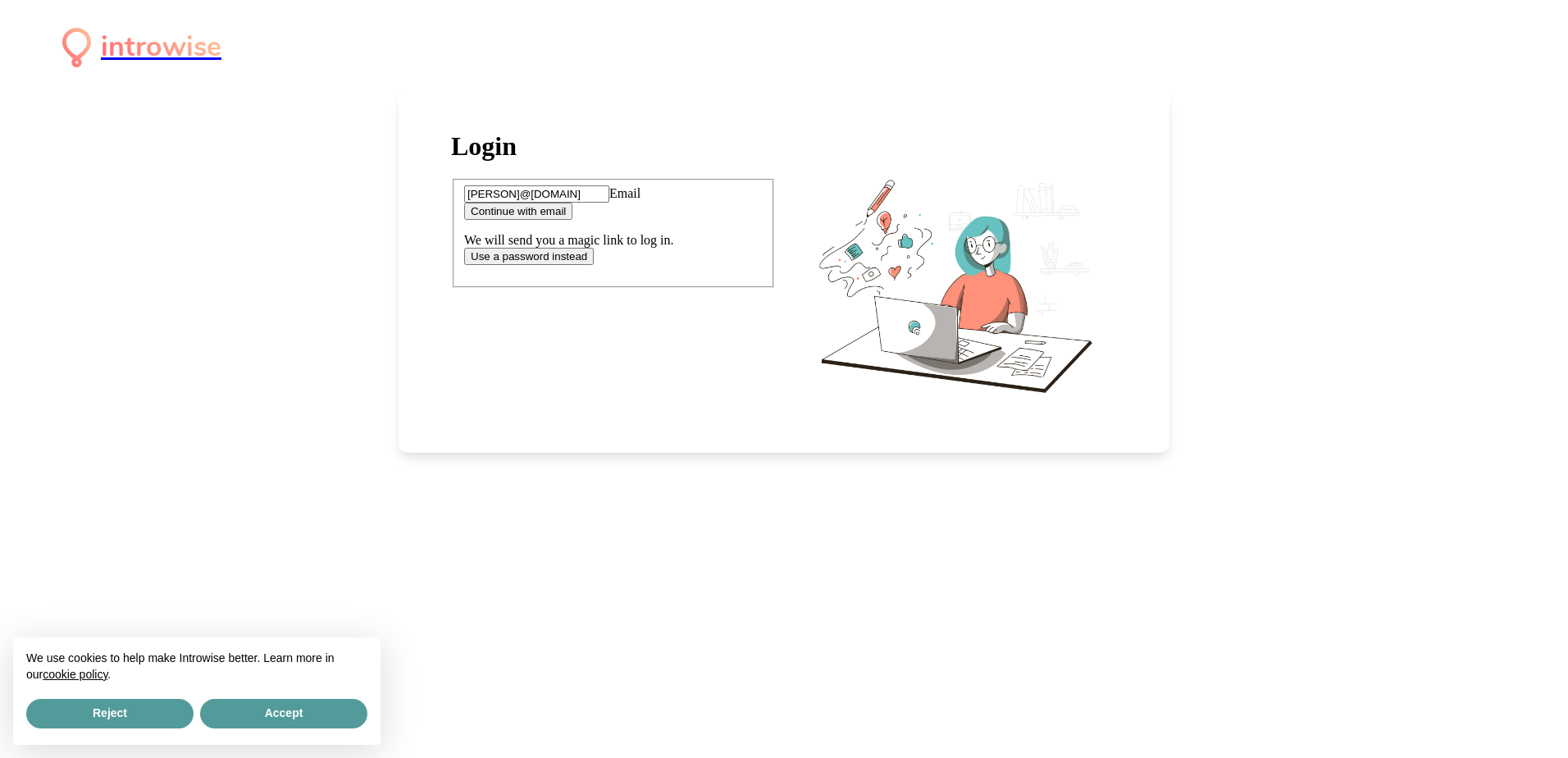 click on "Continue with email" at bounding box center (518, 211) 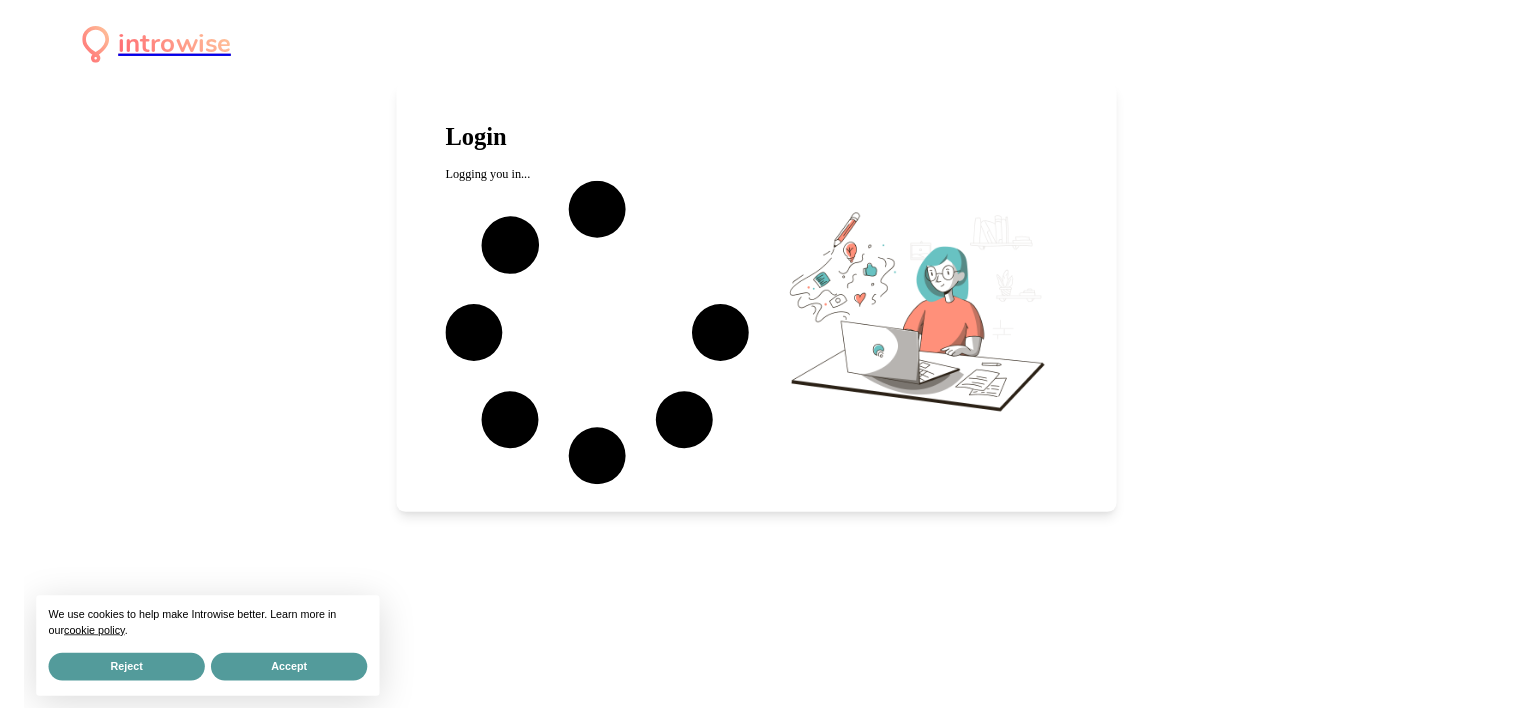 scroll, scrollTop: 0, scrollLeft: 0, axis: both 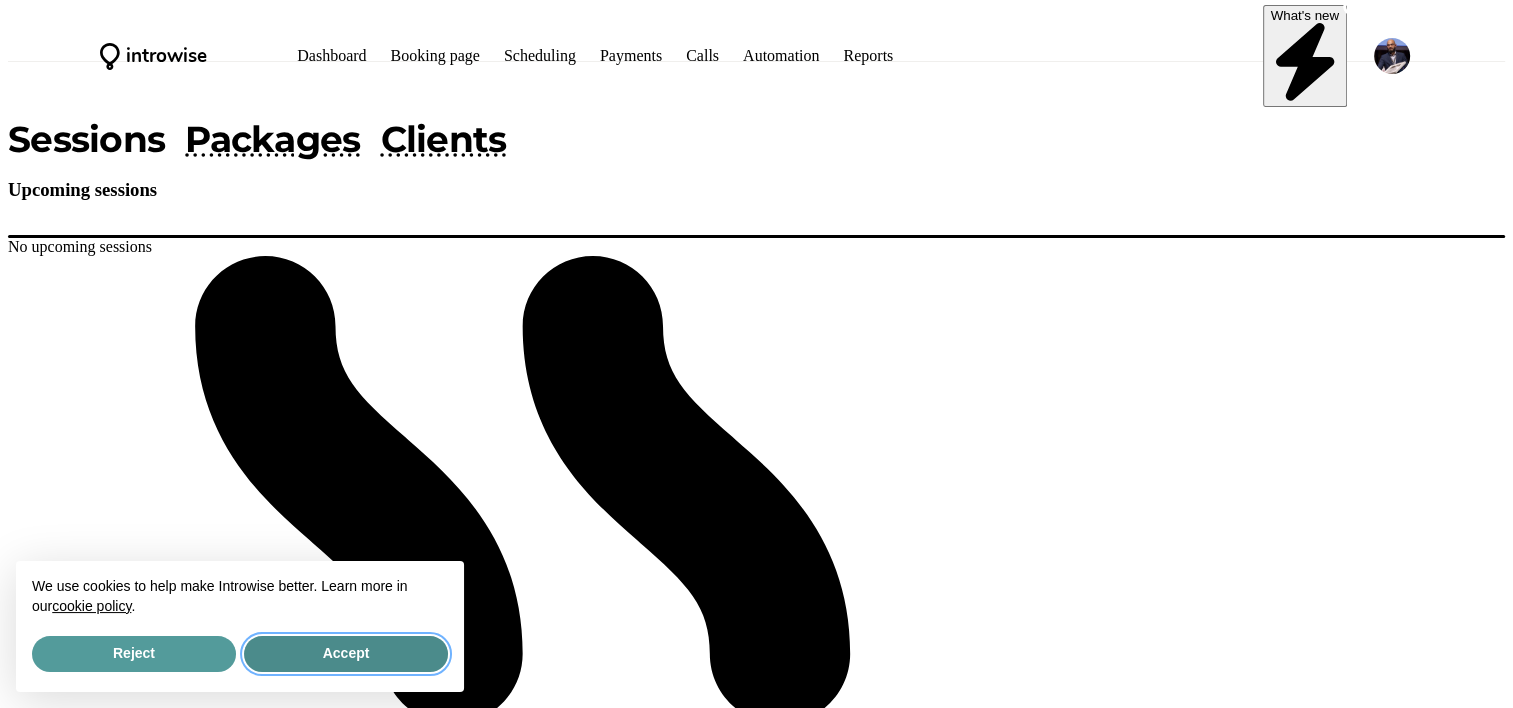 click on "Accept" at bounding box center [346, 654] 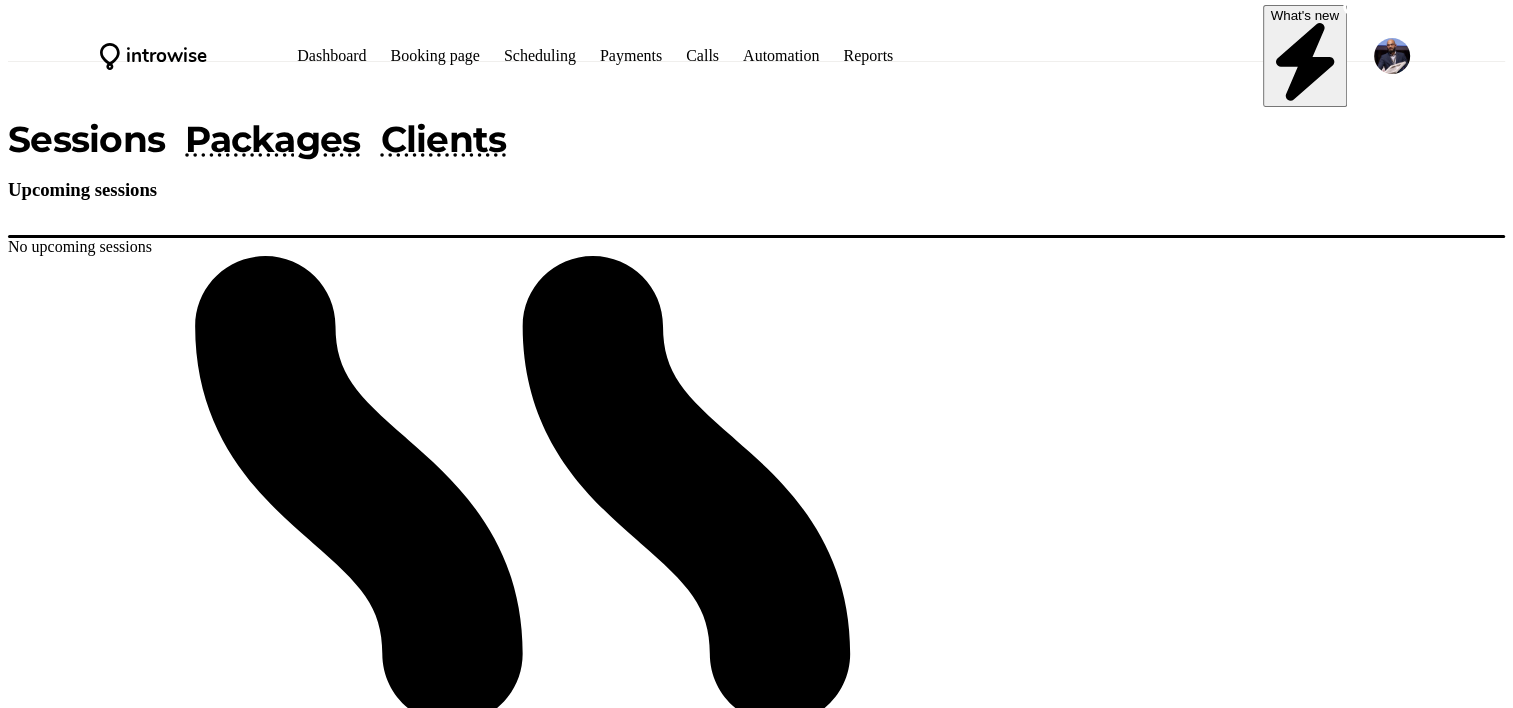 scroll, scrollTop: 0, scrollLeft: 0, axis: both 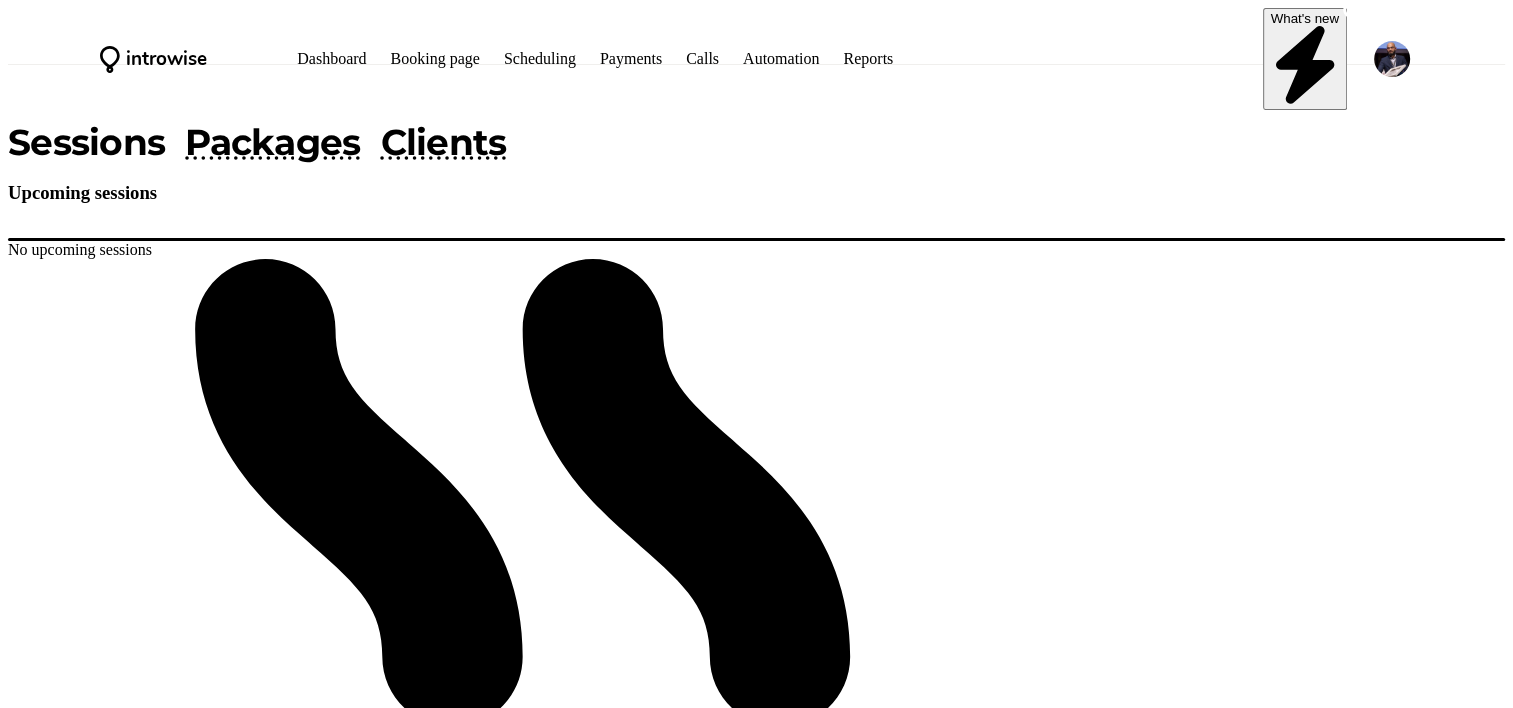 click on "Scheduling" at bounding box center [540, 58] 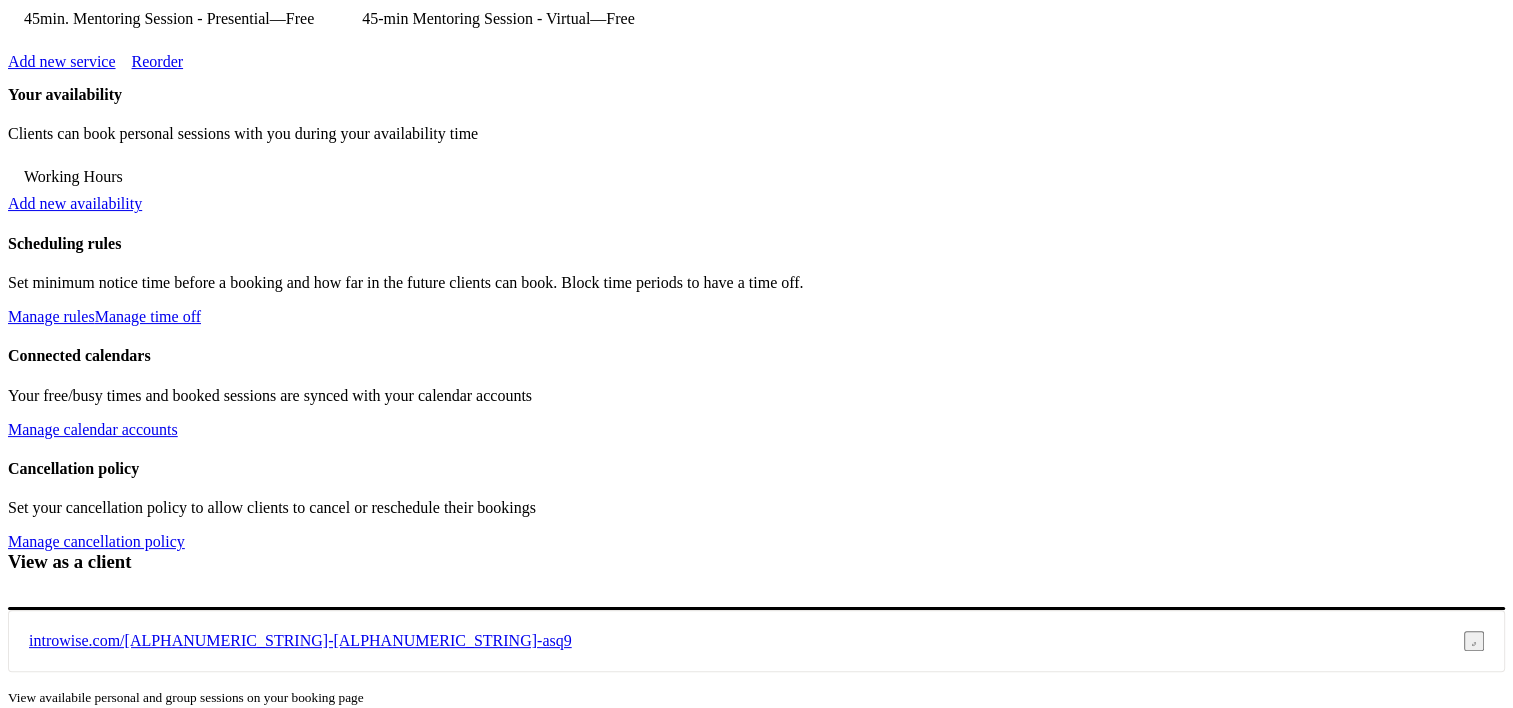 scroll, scrollTop: 300, scrollLeft: 0, axis: vertical 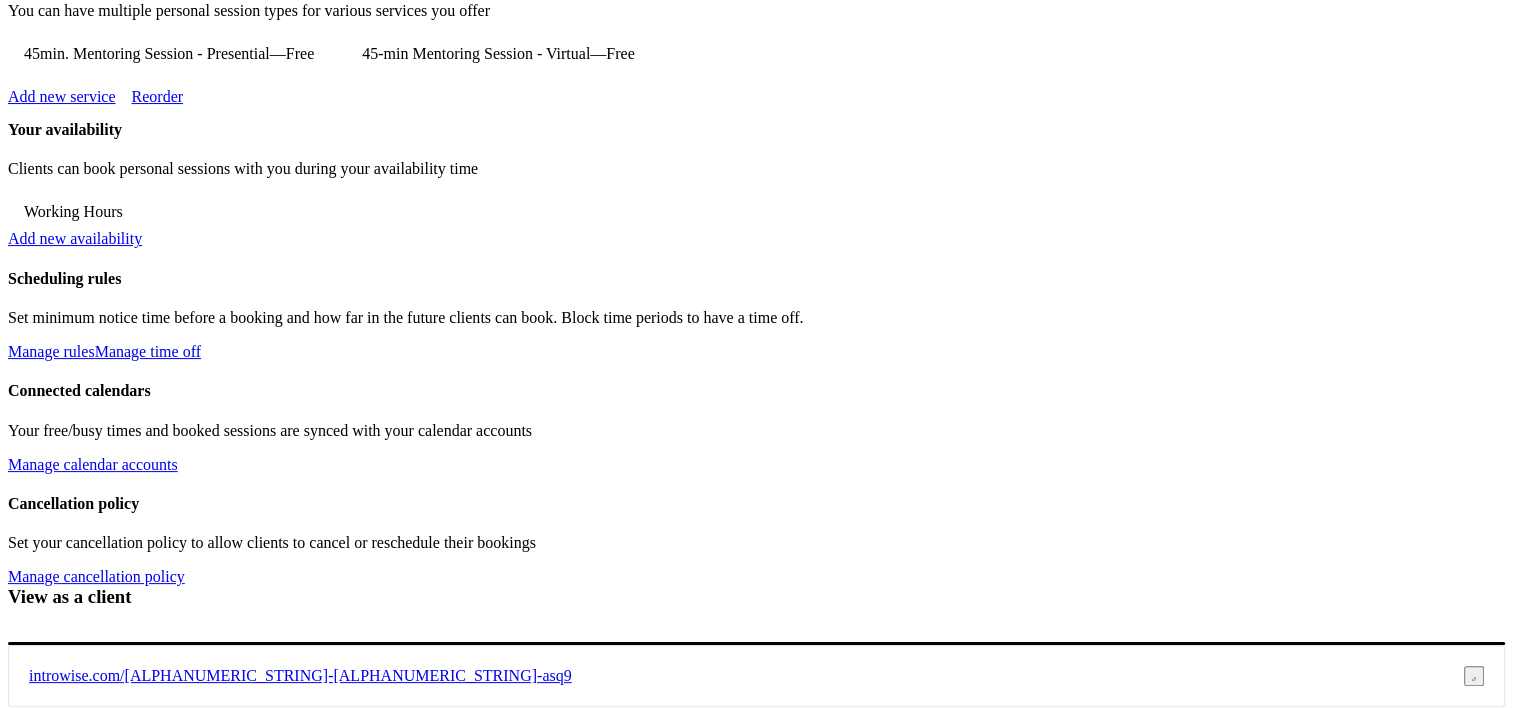 click on "Add new availability" at bounding box center (75, 238) 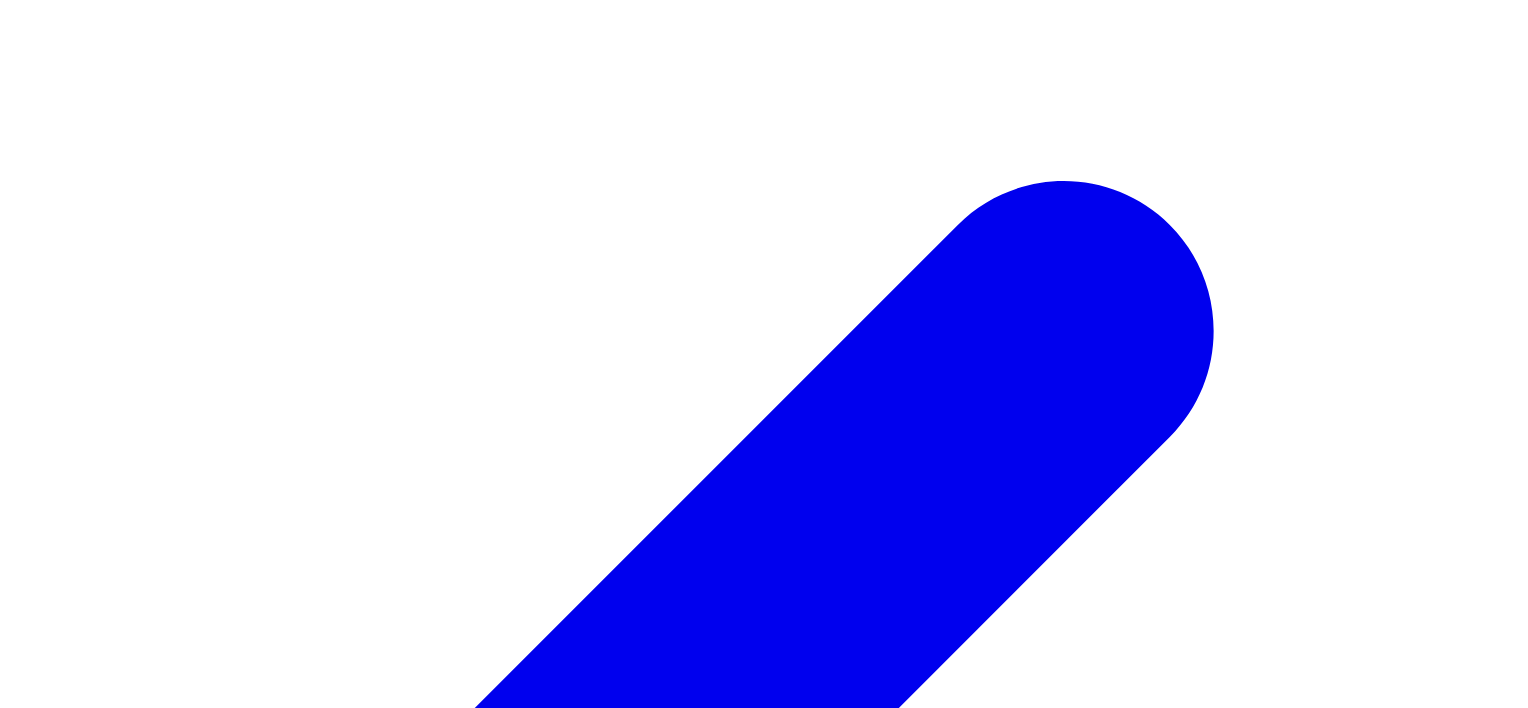 scroll, scrollTop: 0, scrollLeft: 0, axis: both 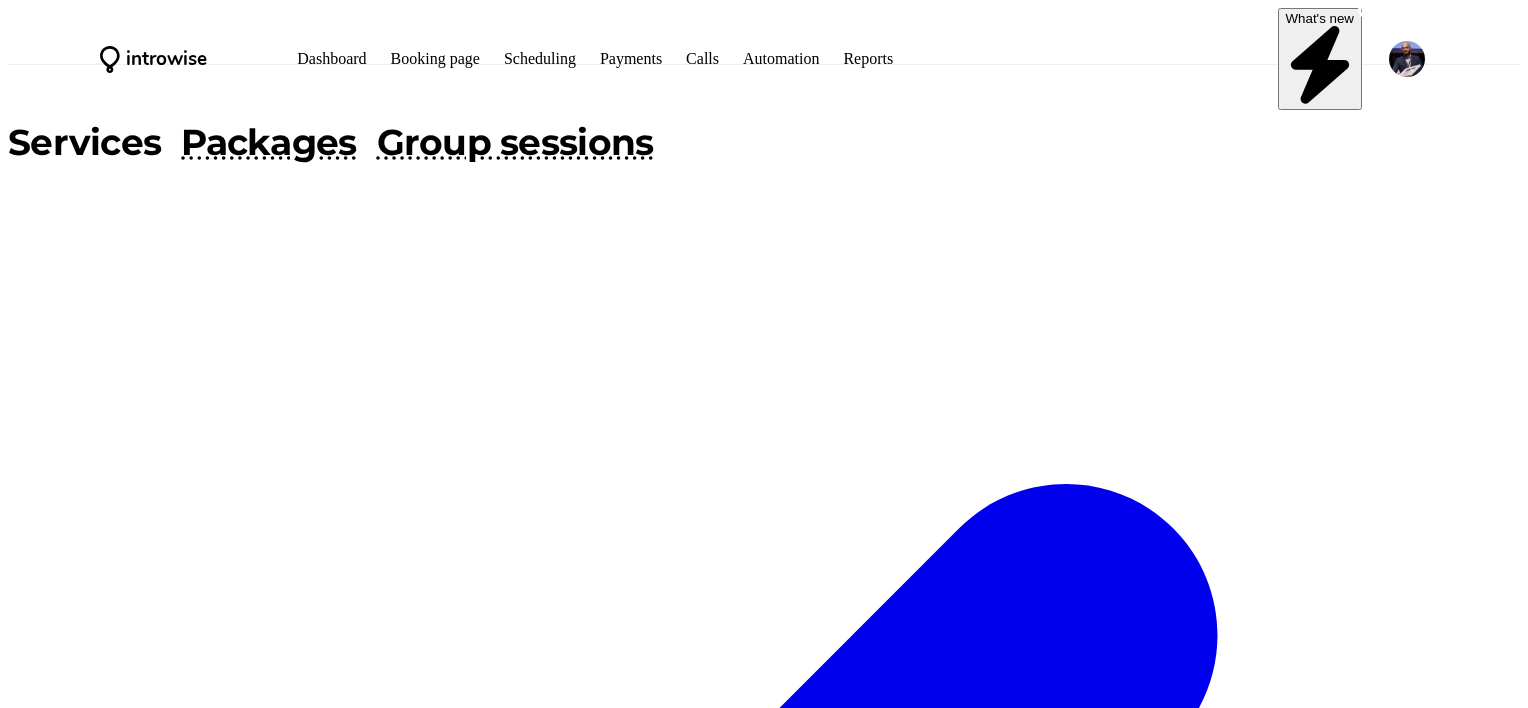 click on "Back" at bounding box center [764, 2605] 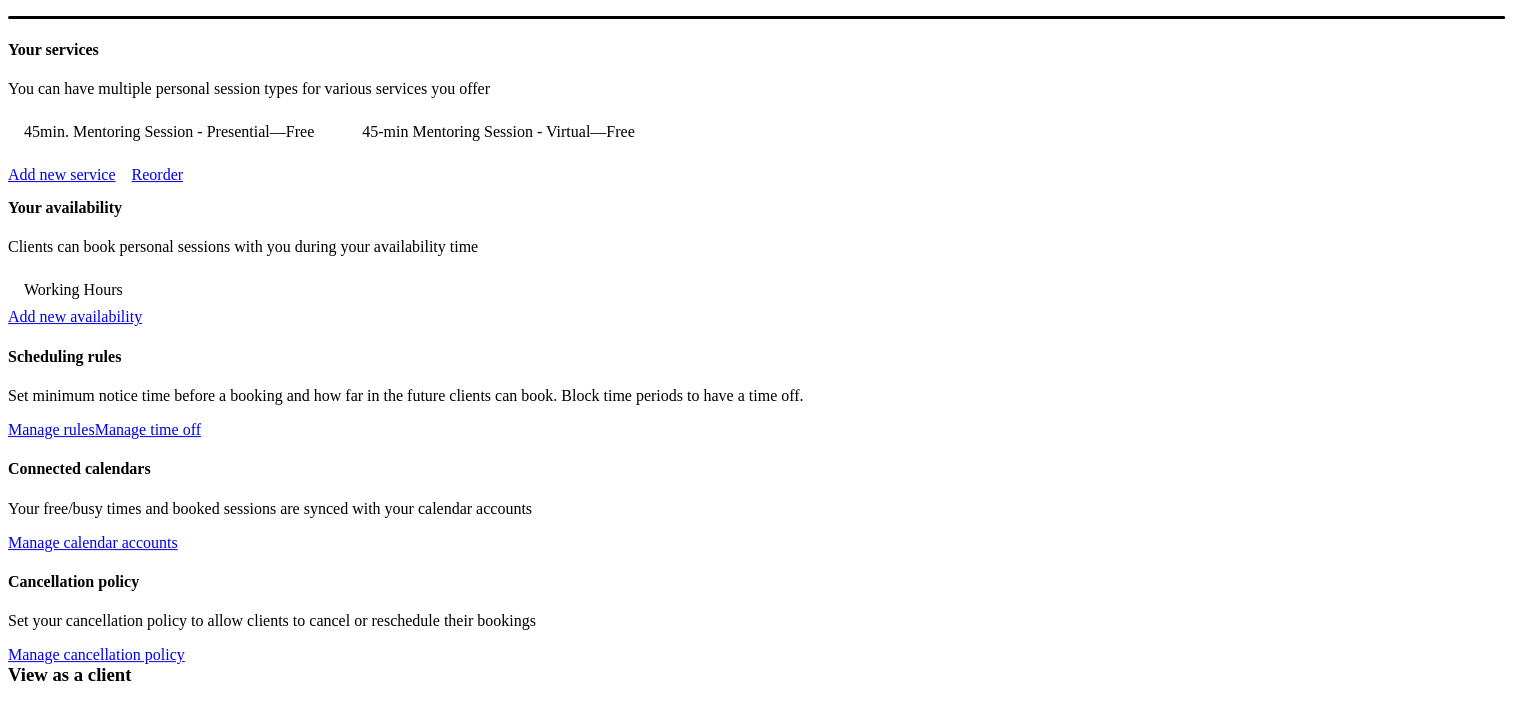 scroll, scrollTop: 200, scrollLeft: 0, axis: vertical 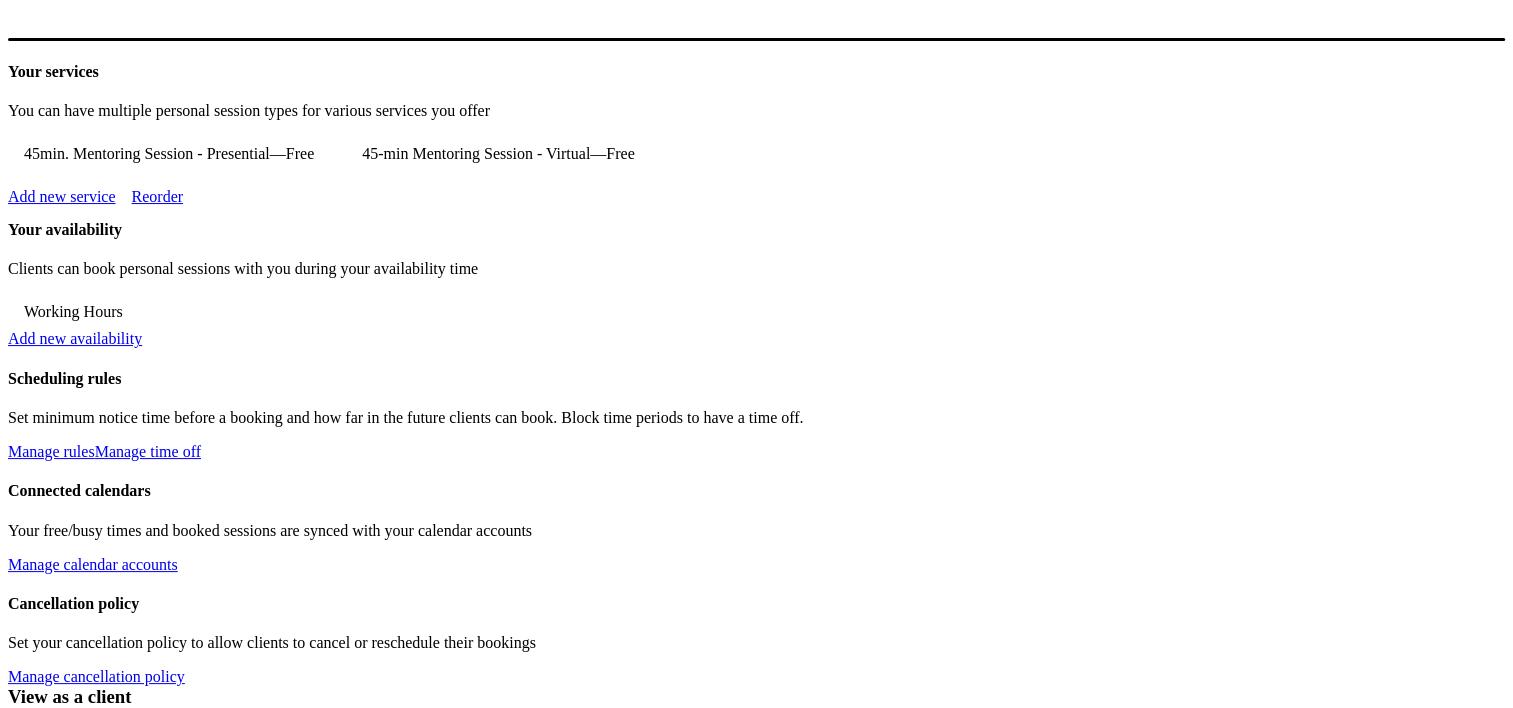 click on "Working Hours" at bounding box center (73, 312) 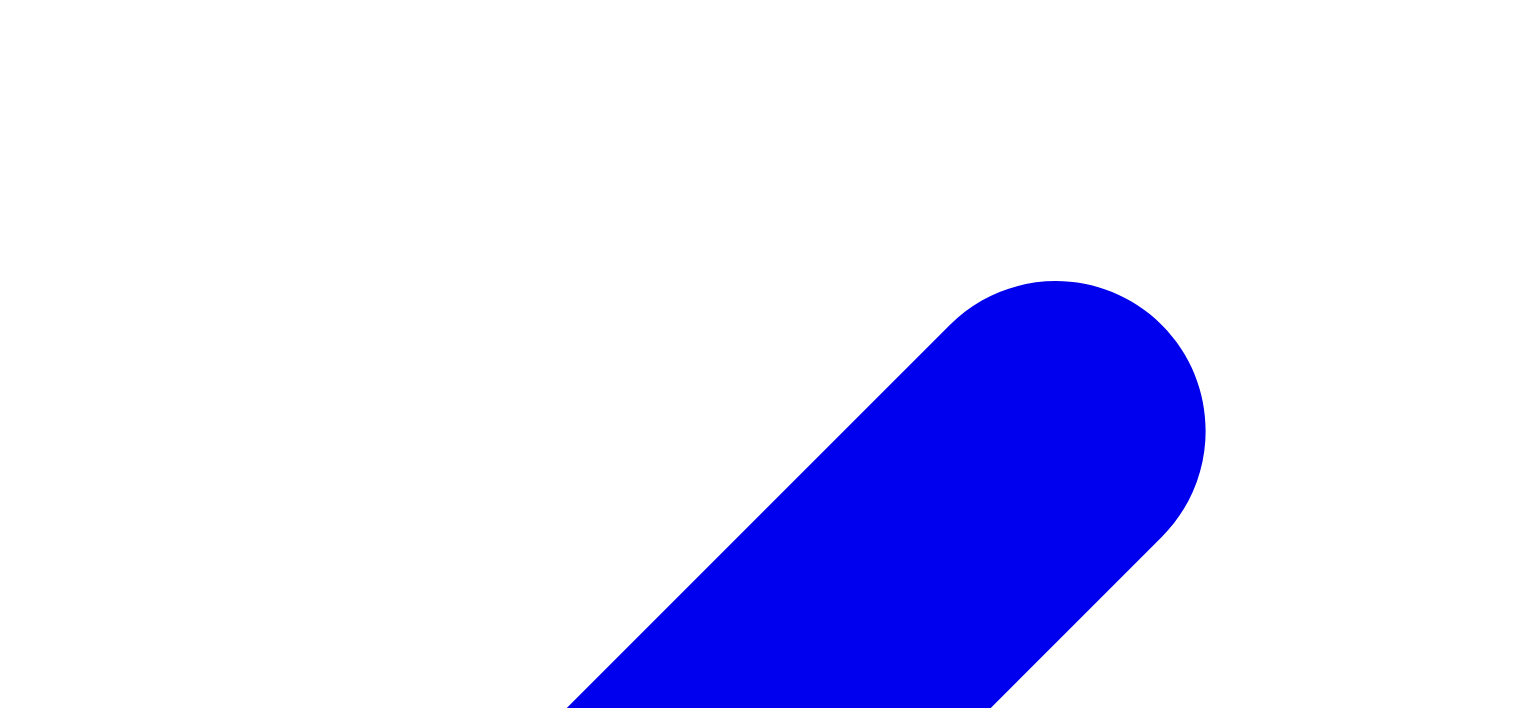 scroll, scrollTop: 0, scrollLeft: 0, axis: both 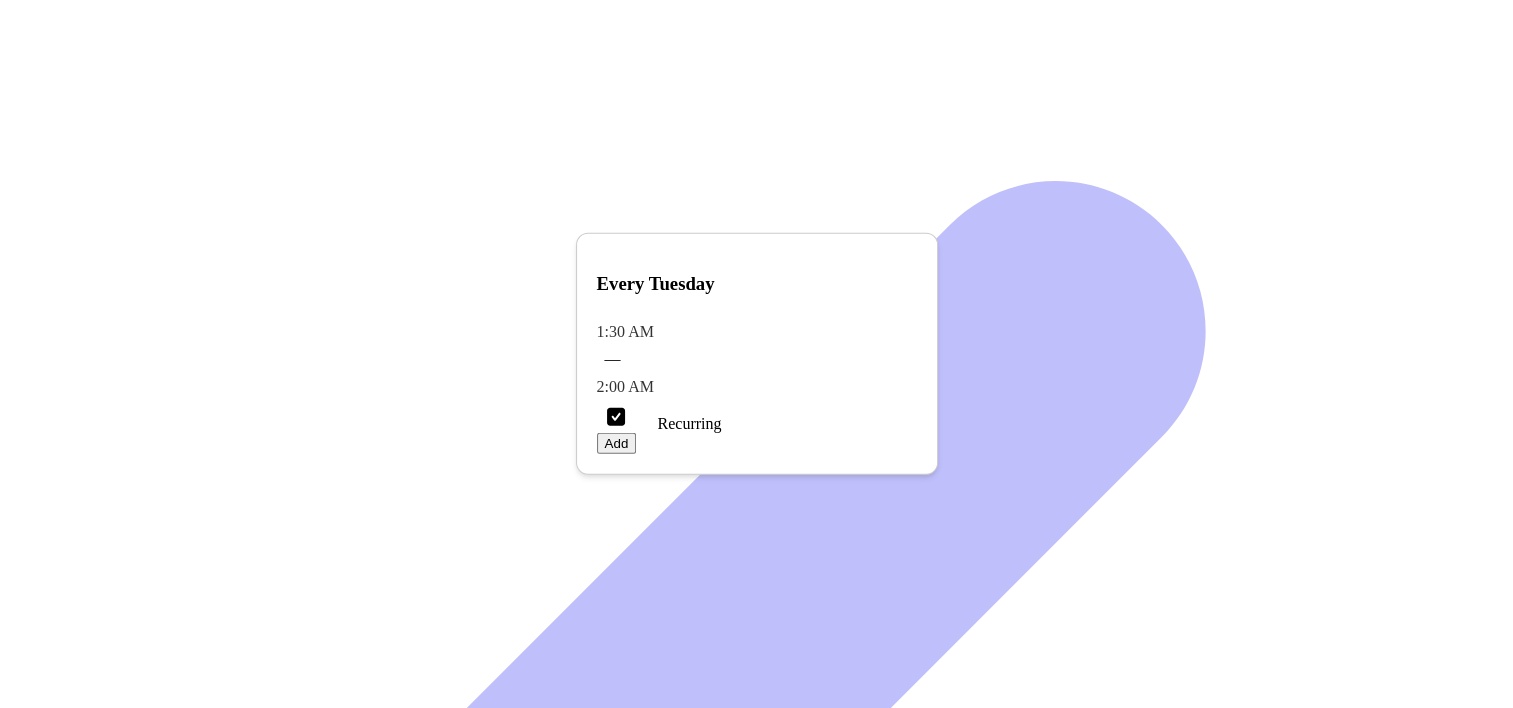 click at bounding box center (921, 252) 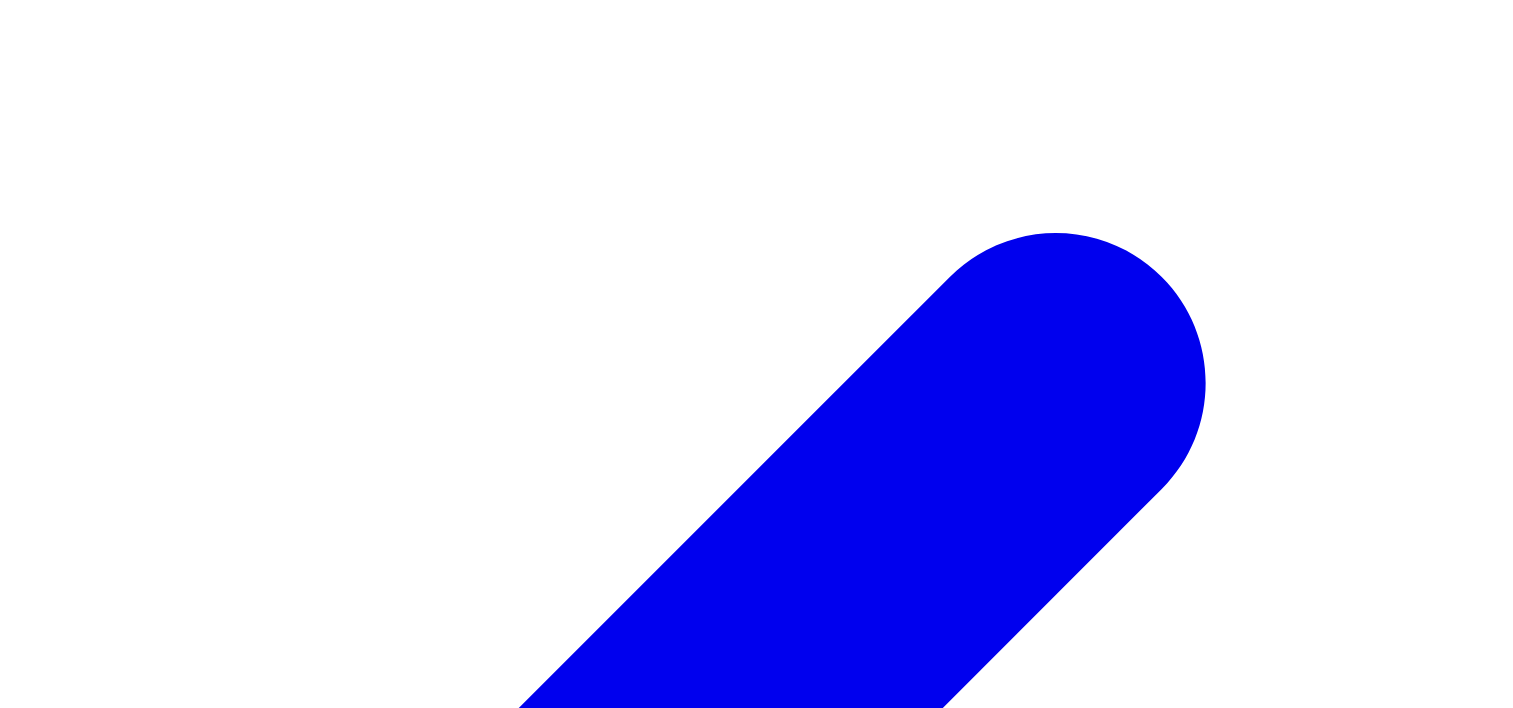 scroll, scrollTop: 200, scrollLeft: 0, axis: vertical 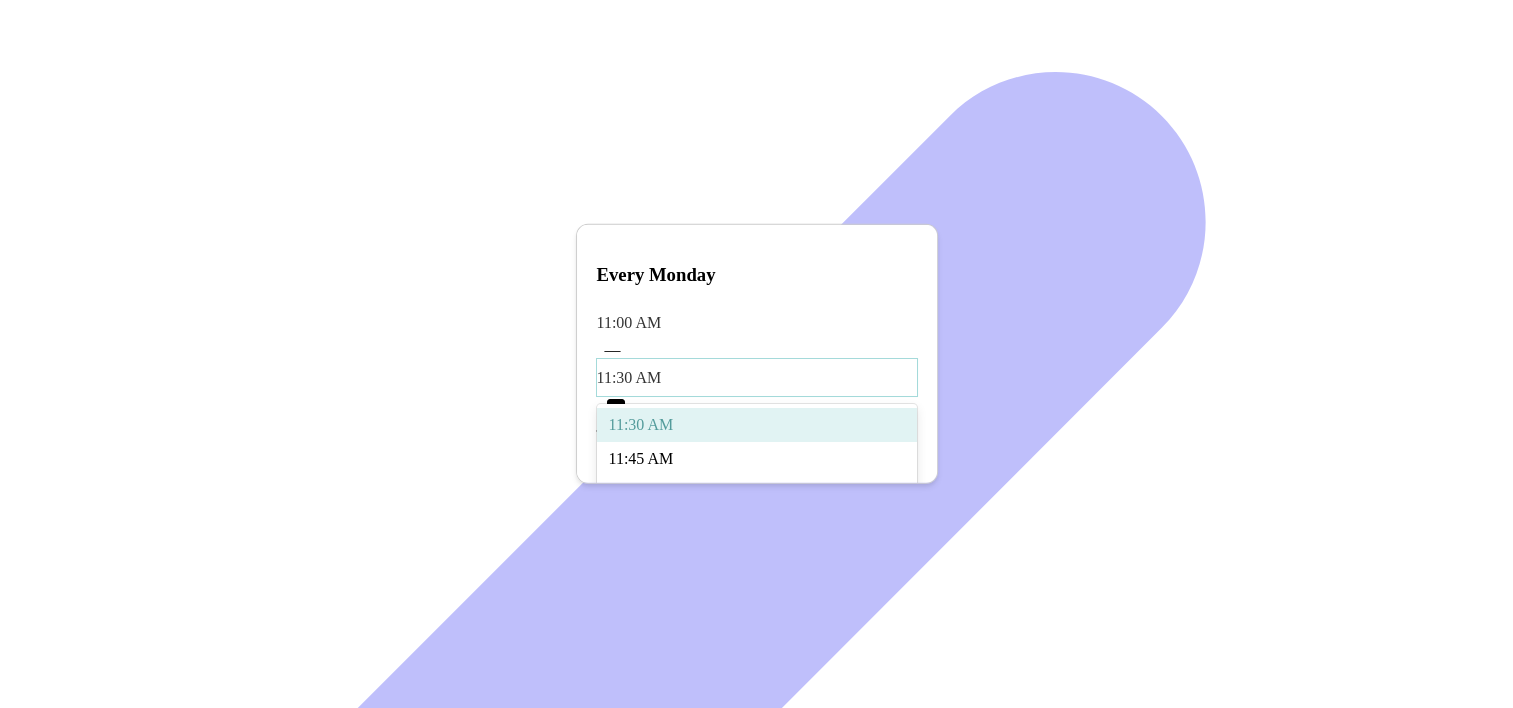 click on "11:30 AM" at bounding box center (757, 322) 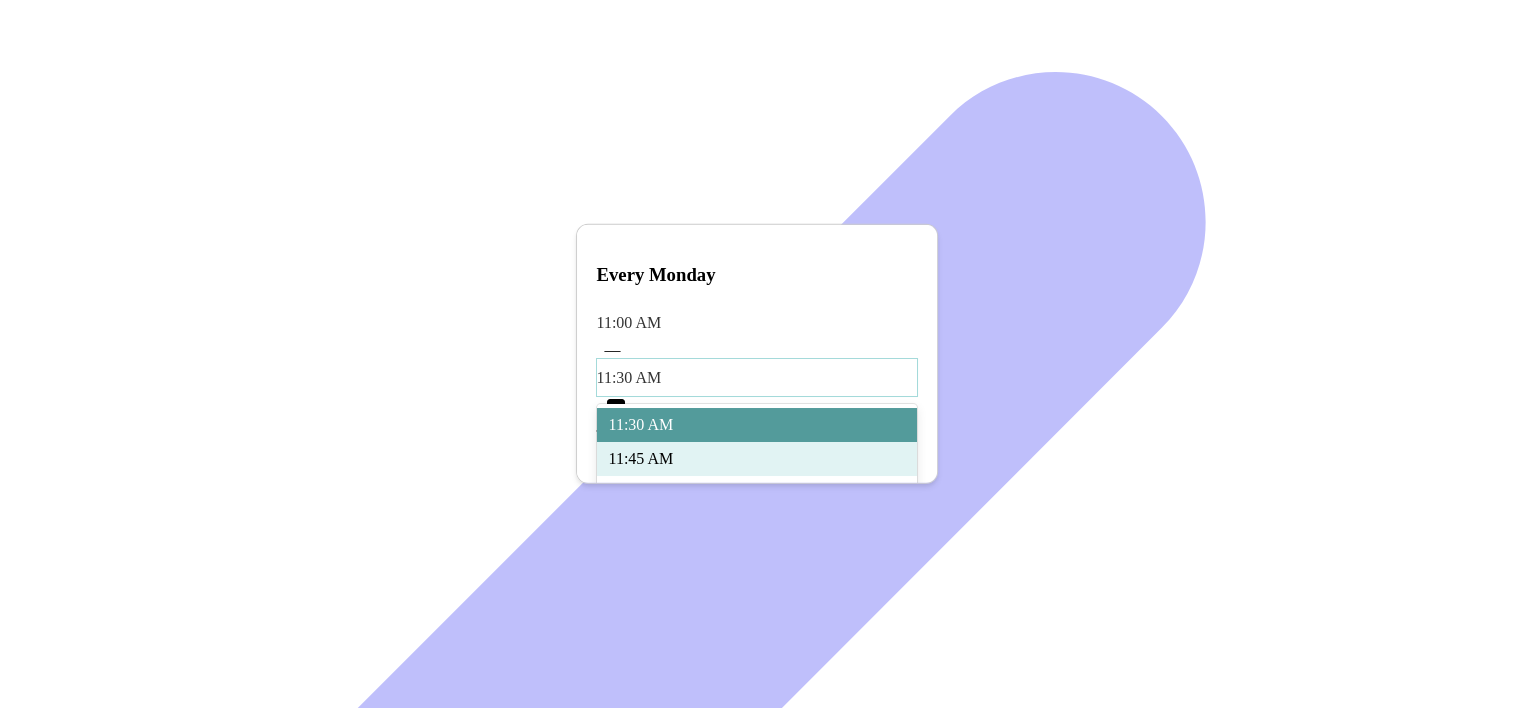 click on "11:45 AM" at bounding box center [757, 459] 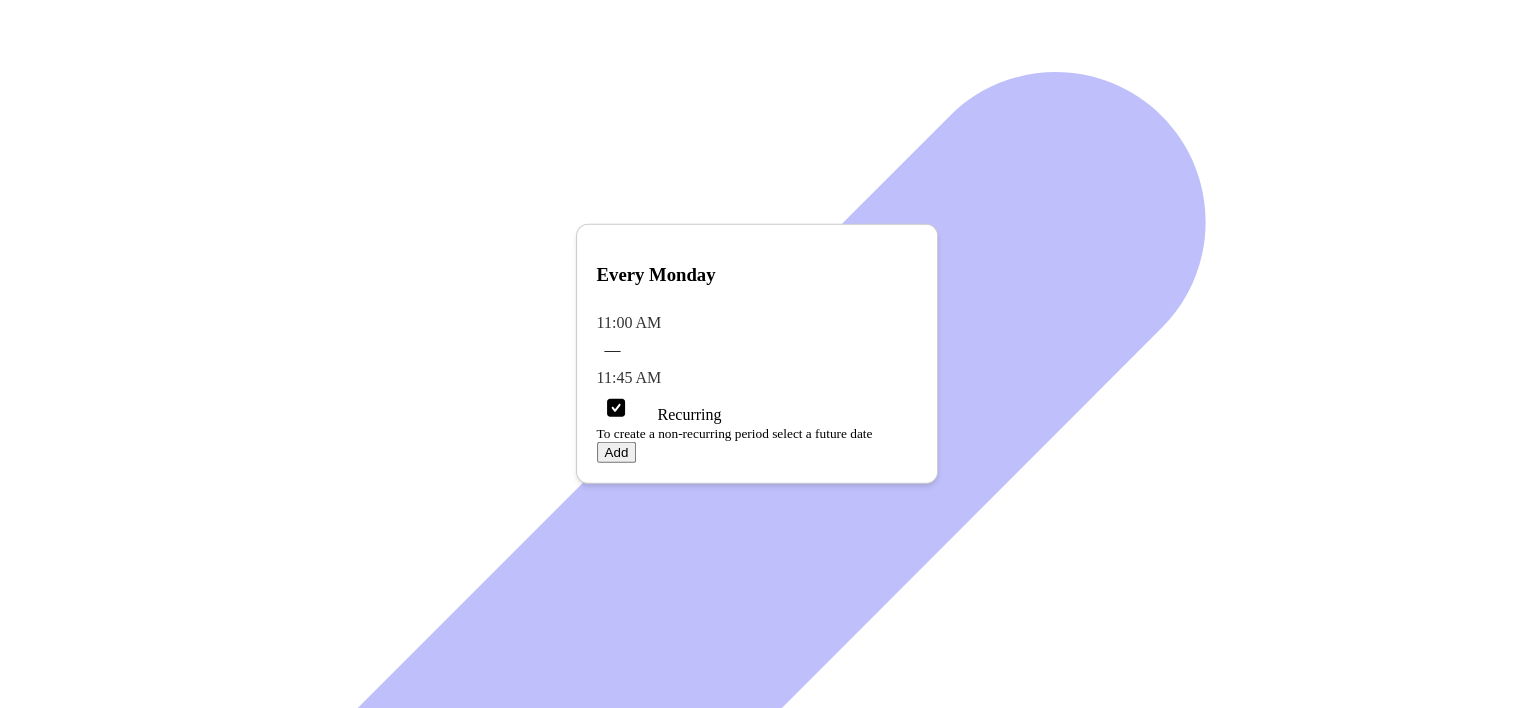 drag, startPoint x: 886, startPoint y: 460, endPoint x: 844, endPoint y: 258, distance: 206.32014 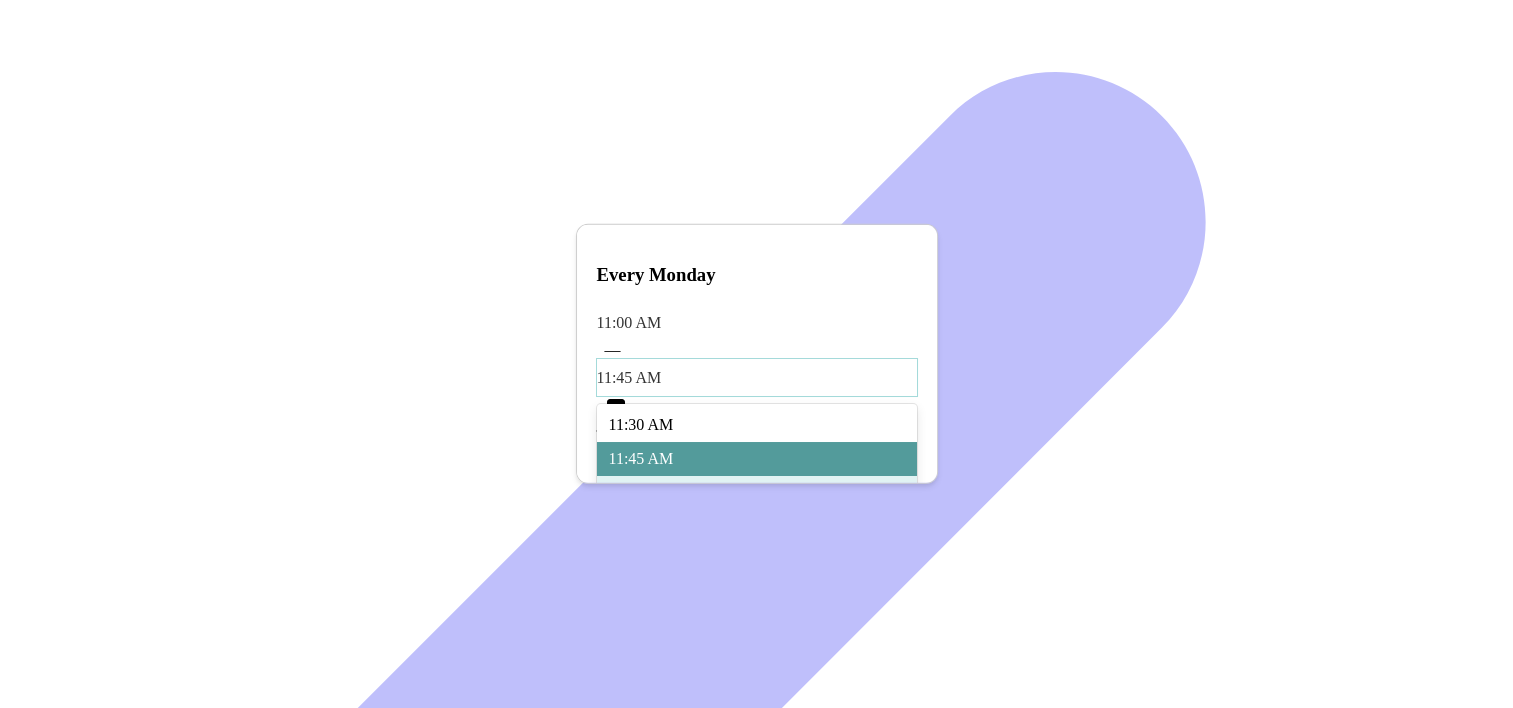 click on "12:00 PM" at bounding box center [757, 493] 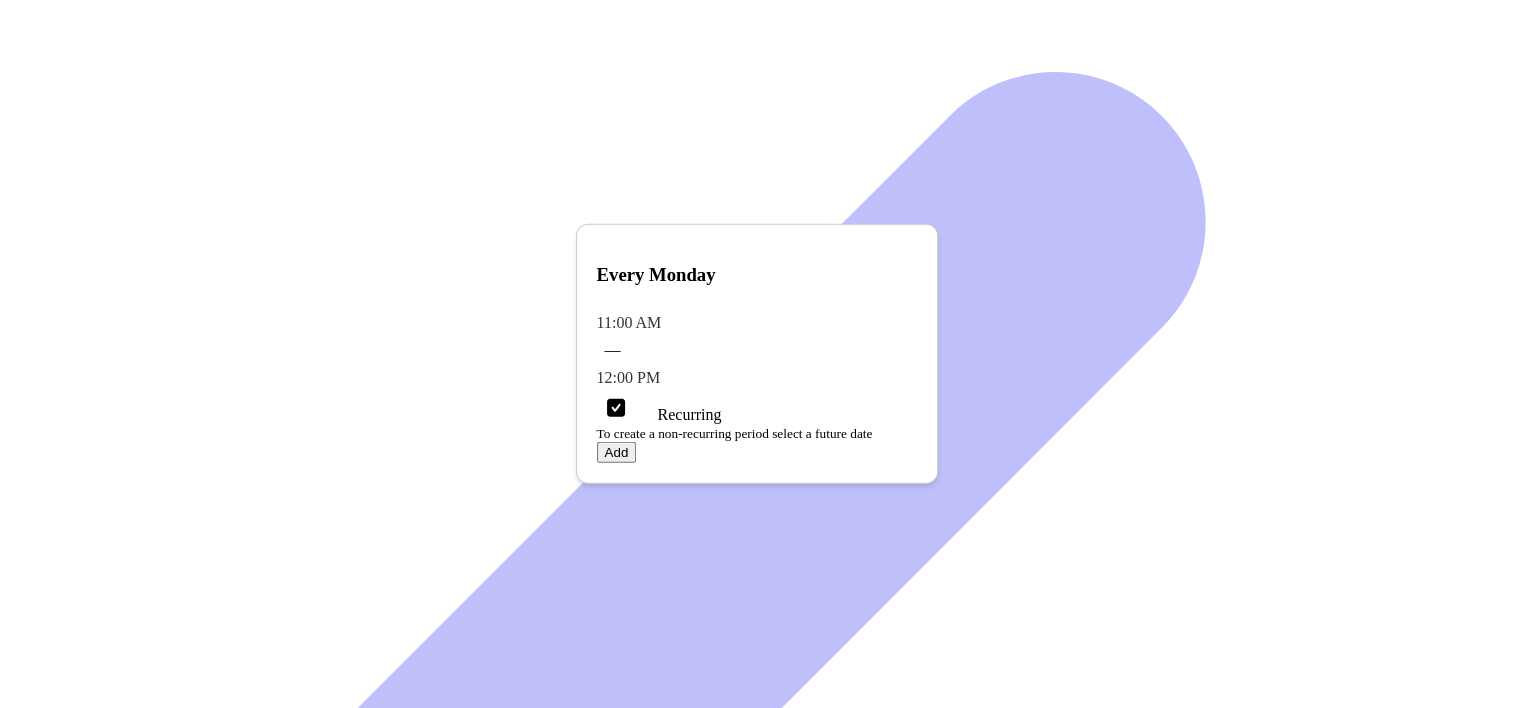 click on "Add" at bounding box center (617, 452) 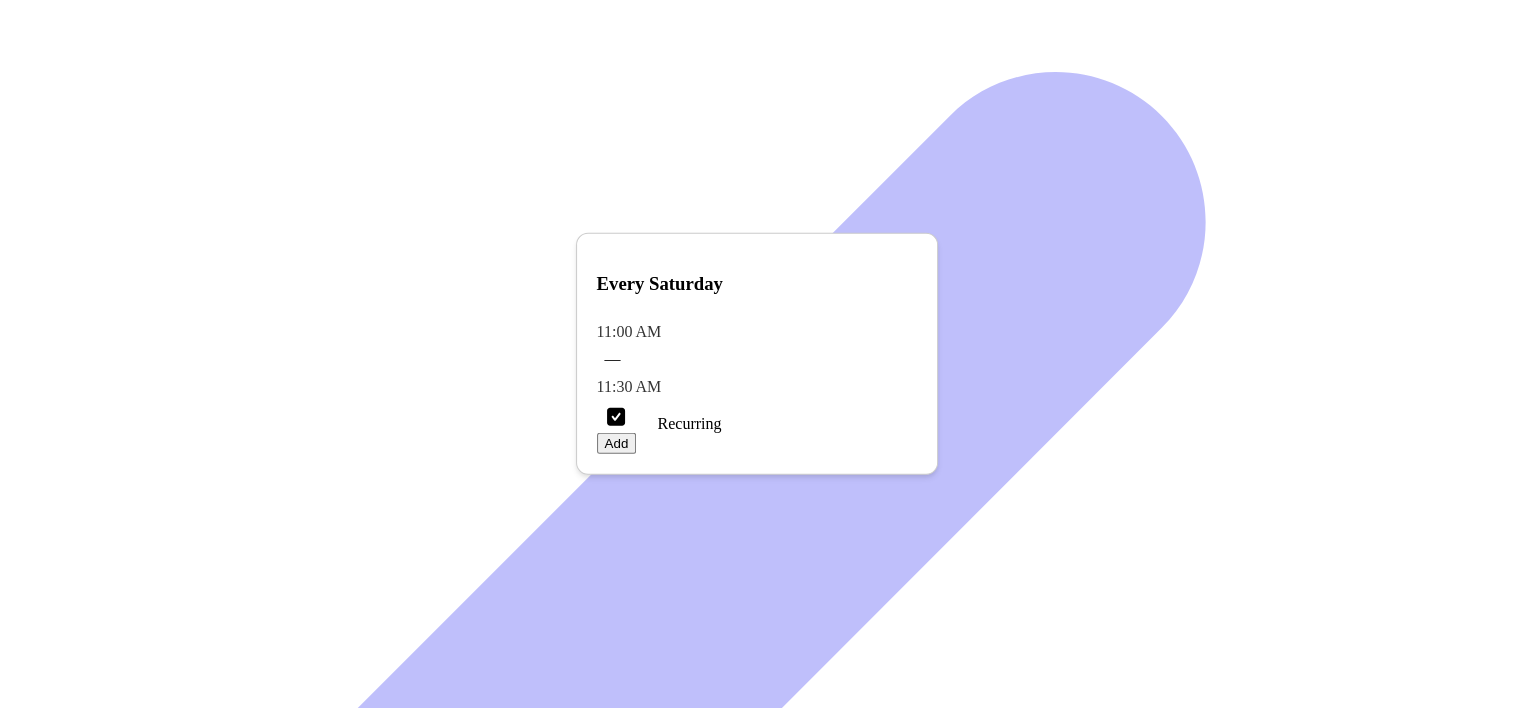 click at bounding box center (755, 332) 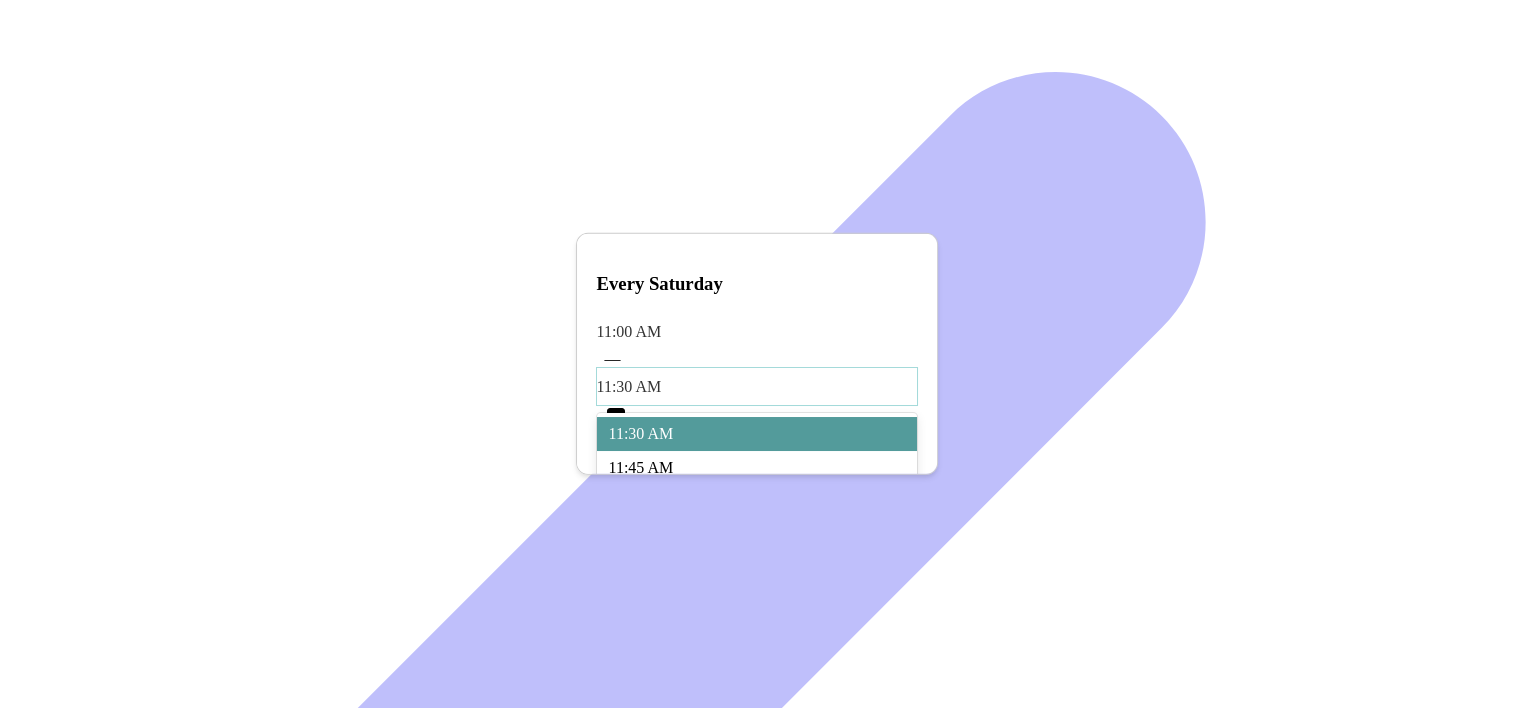 click on "12:00 PM" at bounding box center [757, 502] 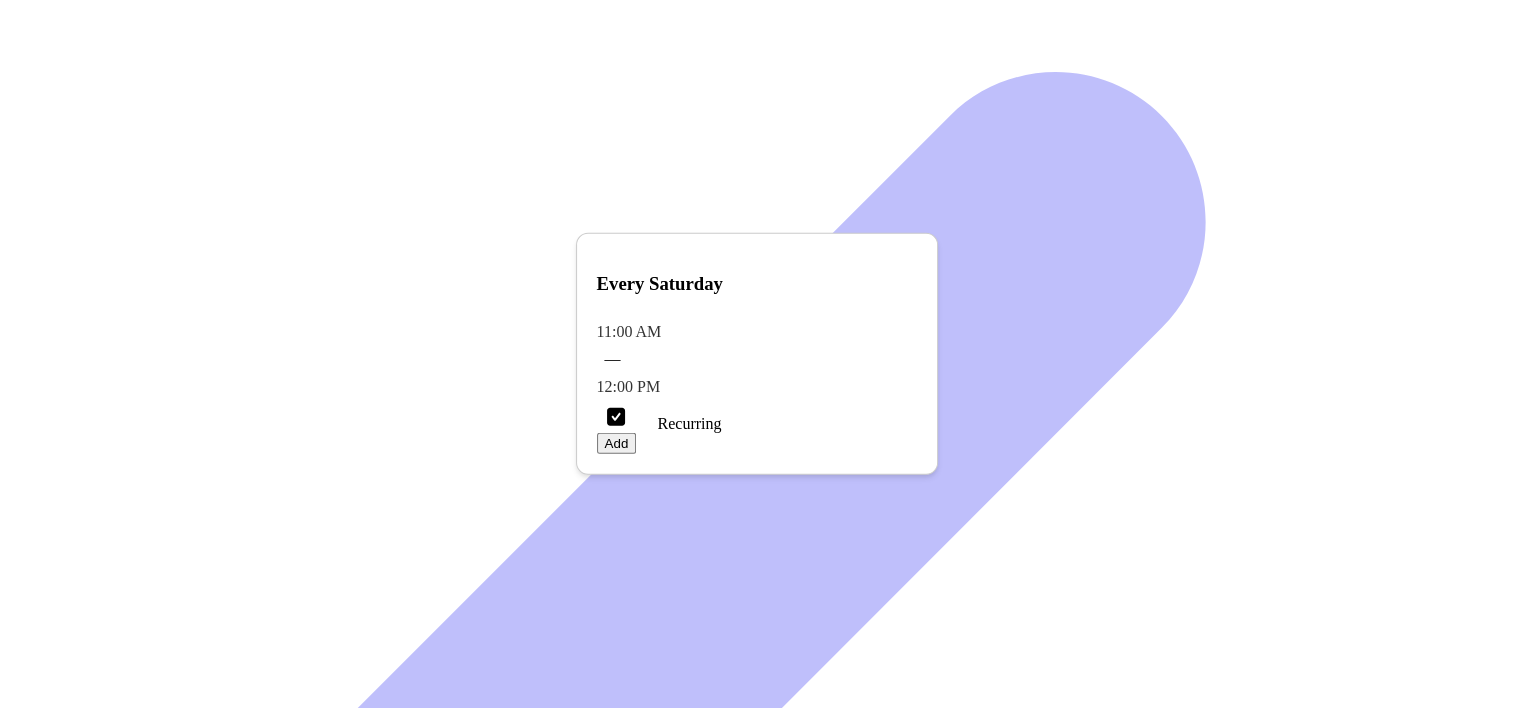 click on "Add" at bounding box center (617, 443) 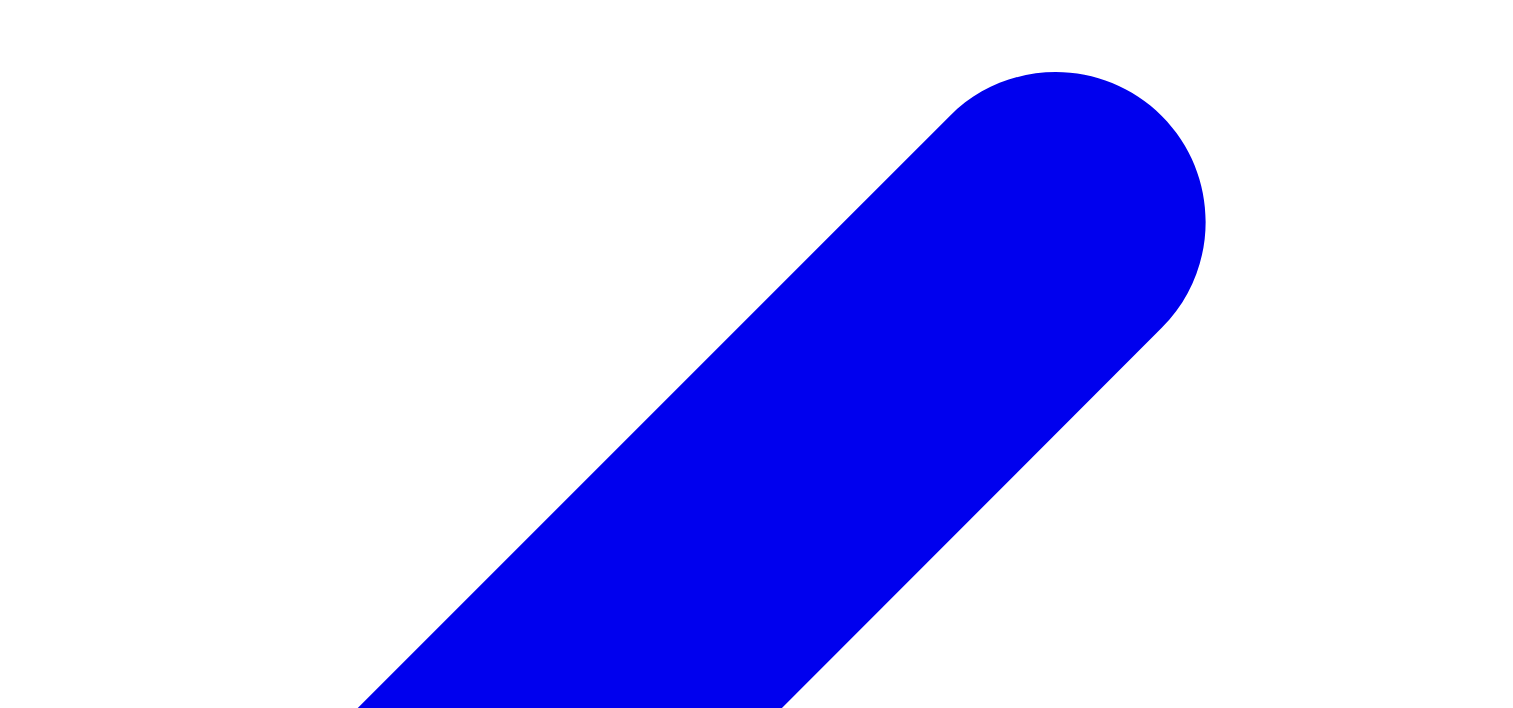 scroll, scrollTop: 700, scrollLeft: 0, axis: vertical 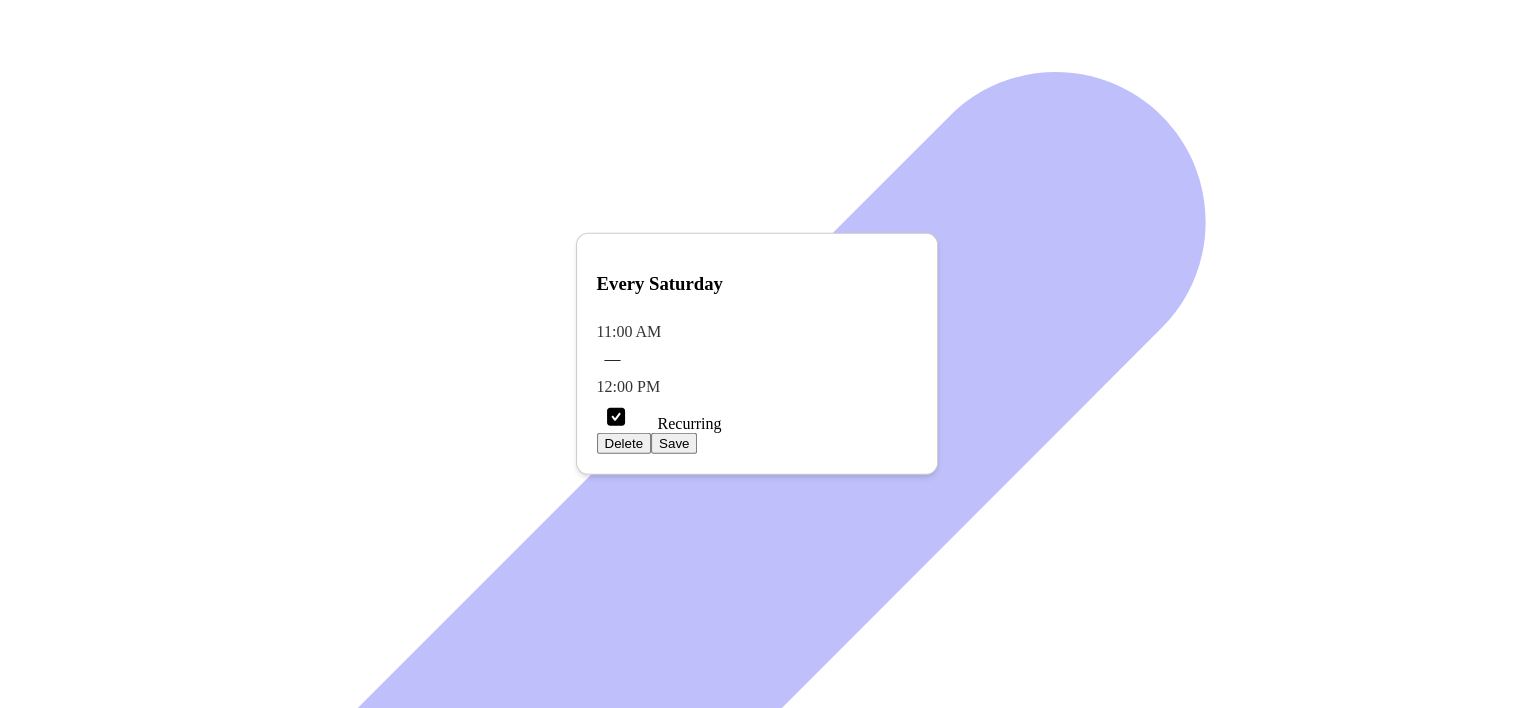 click on "Delete" at bounding box center [624, 443] 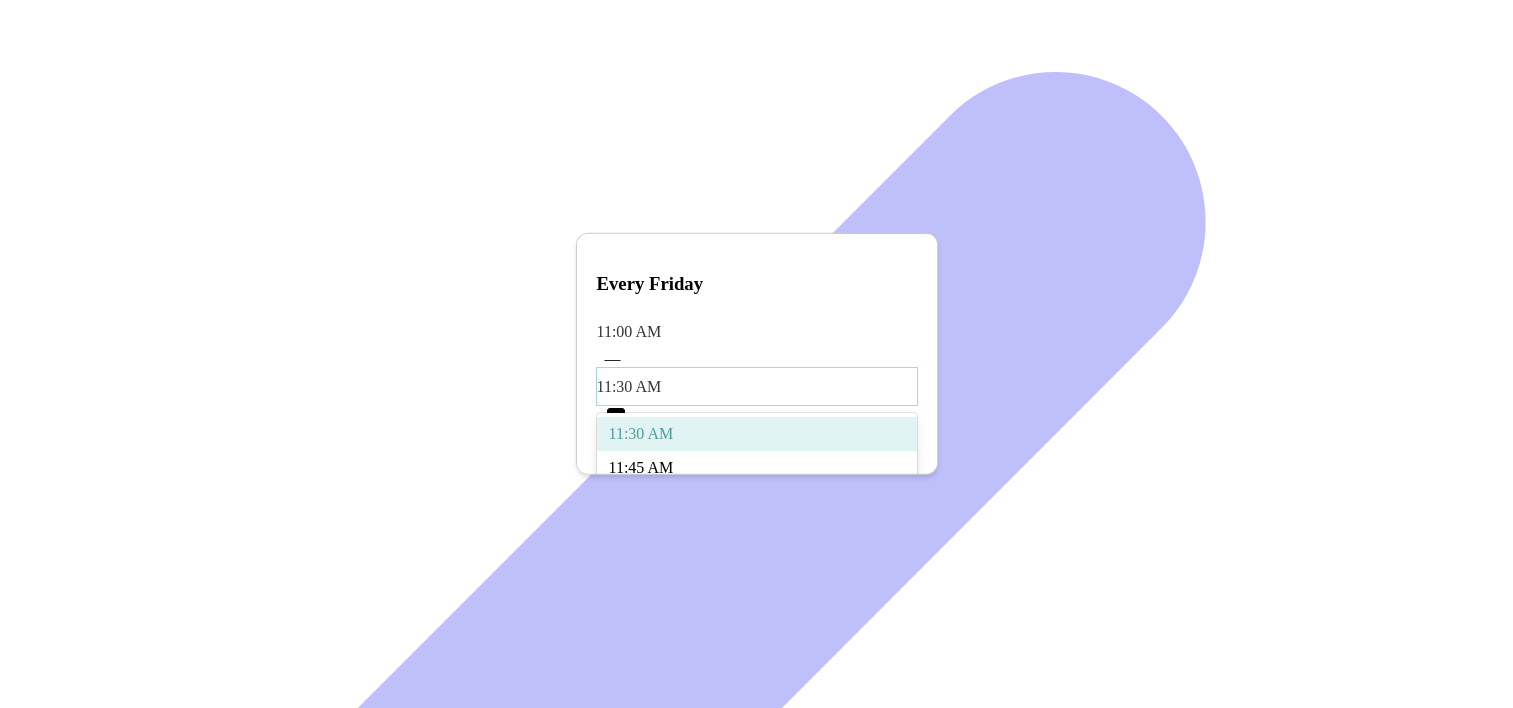 click at bounding box center (755, 332) 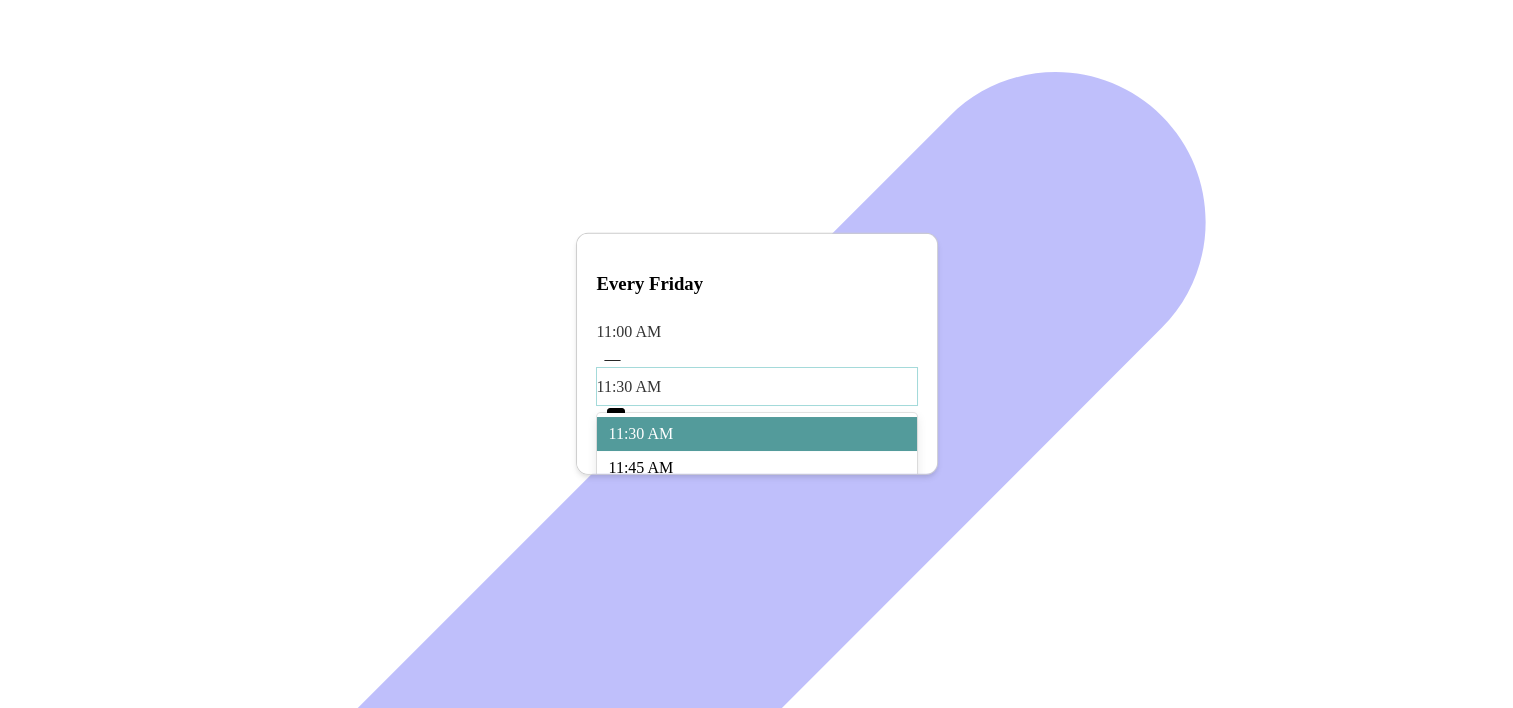 click on "12:00 PM" at bounding box center [757, 502] 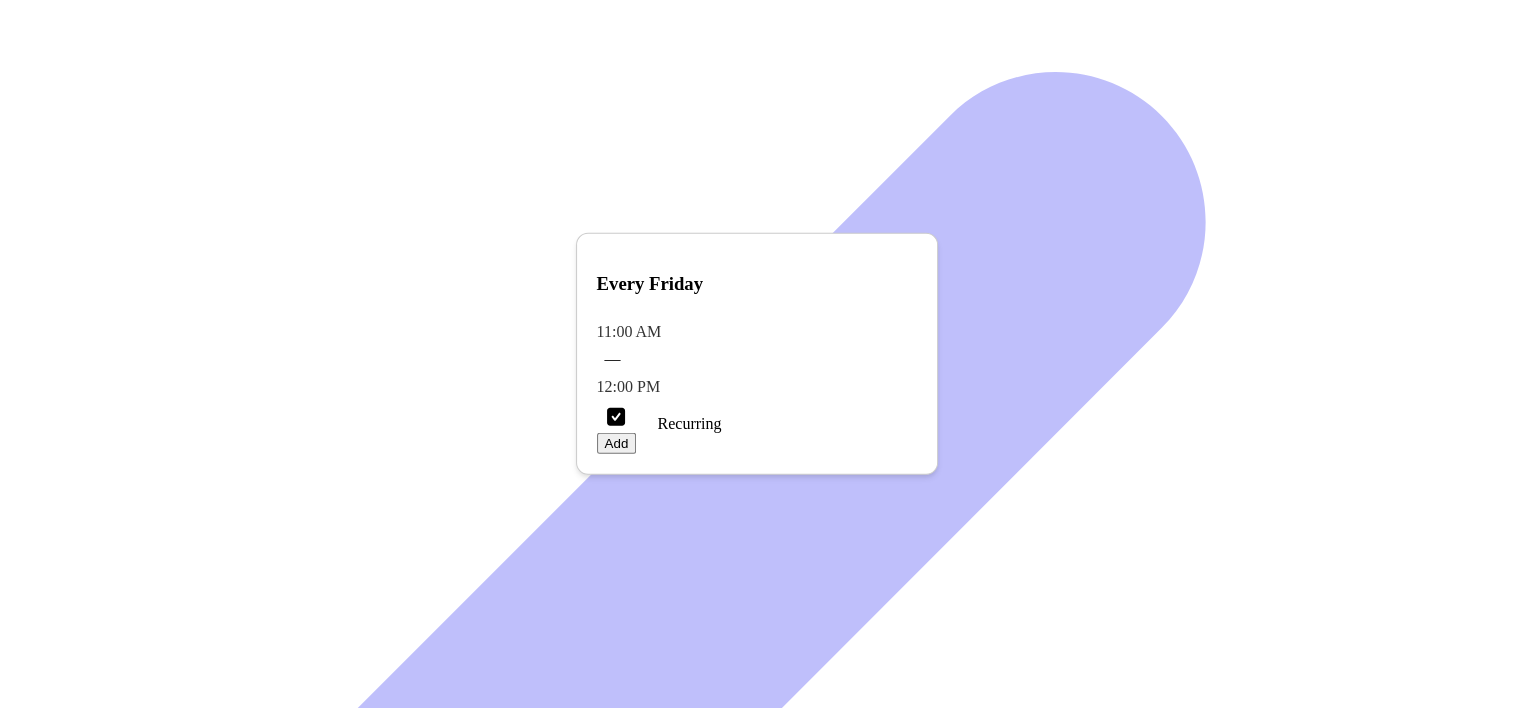 click on "Add" at bounding box center [617, 443] 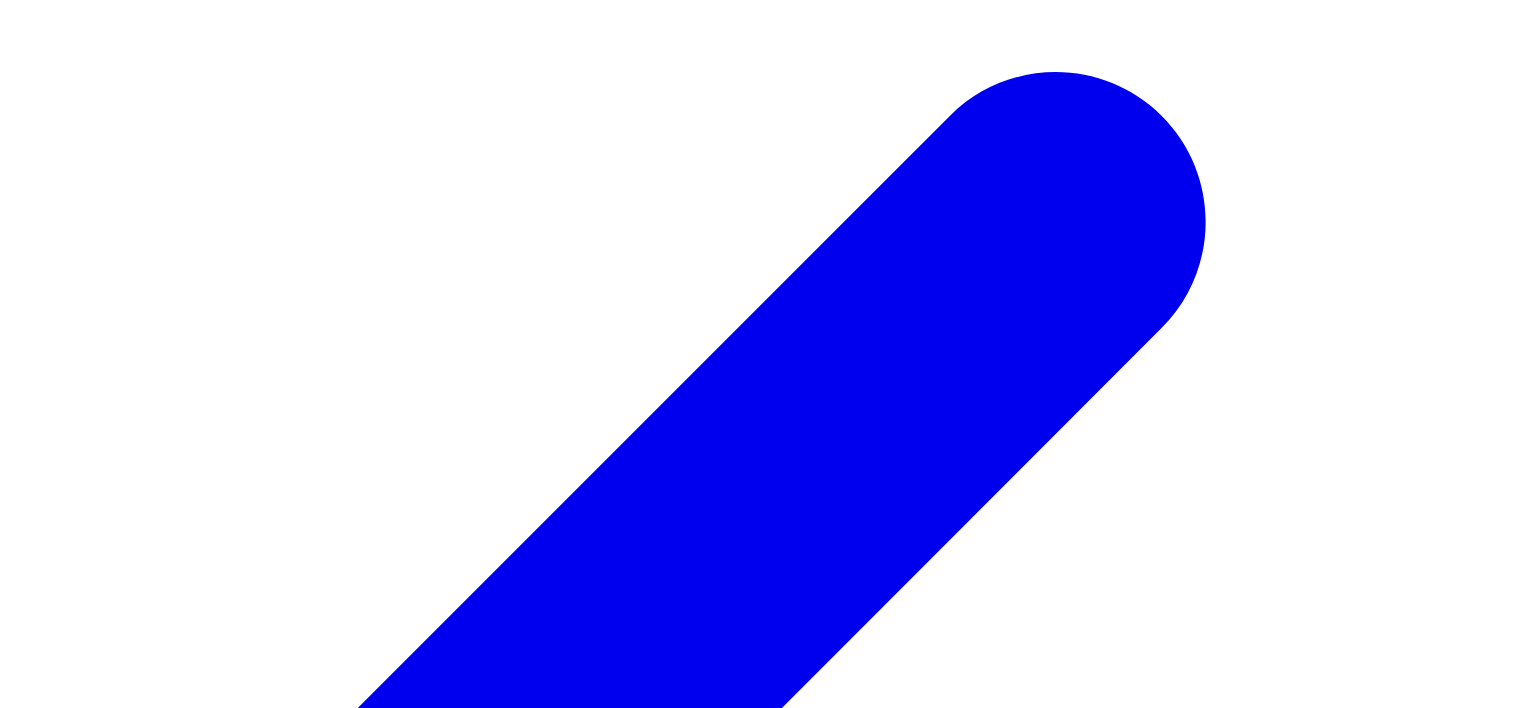 scroll, scrollTop: 700, scrollLeft: 0, axis: vertical 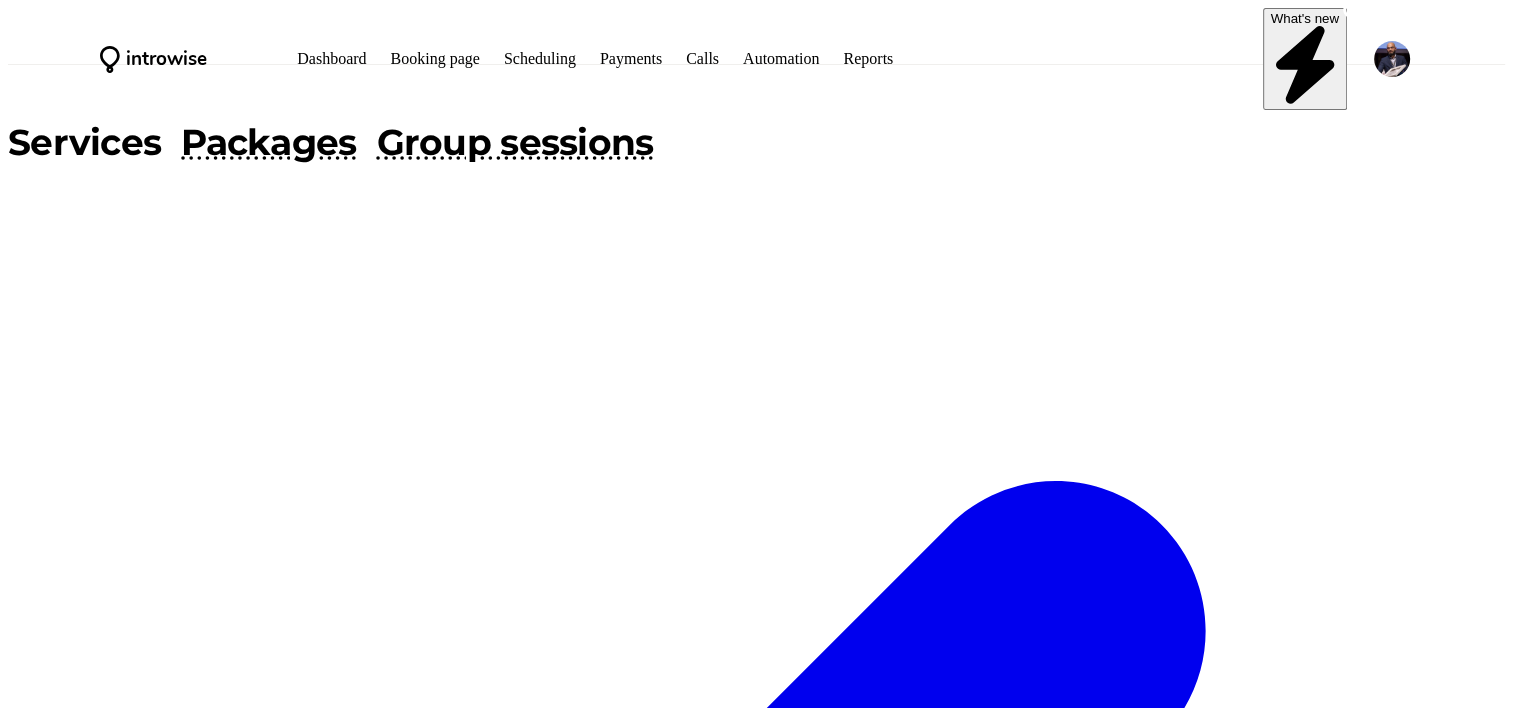 click on "Booking page" at bounding box center (435, 58) 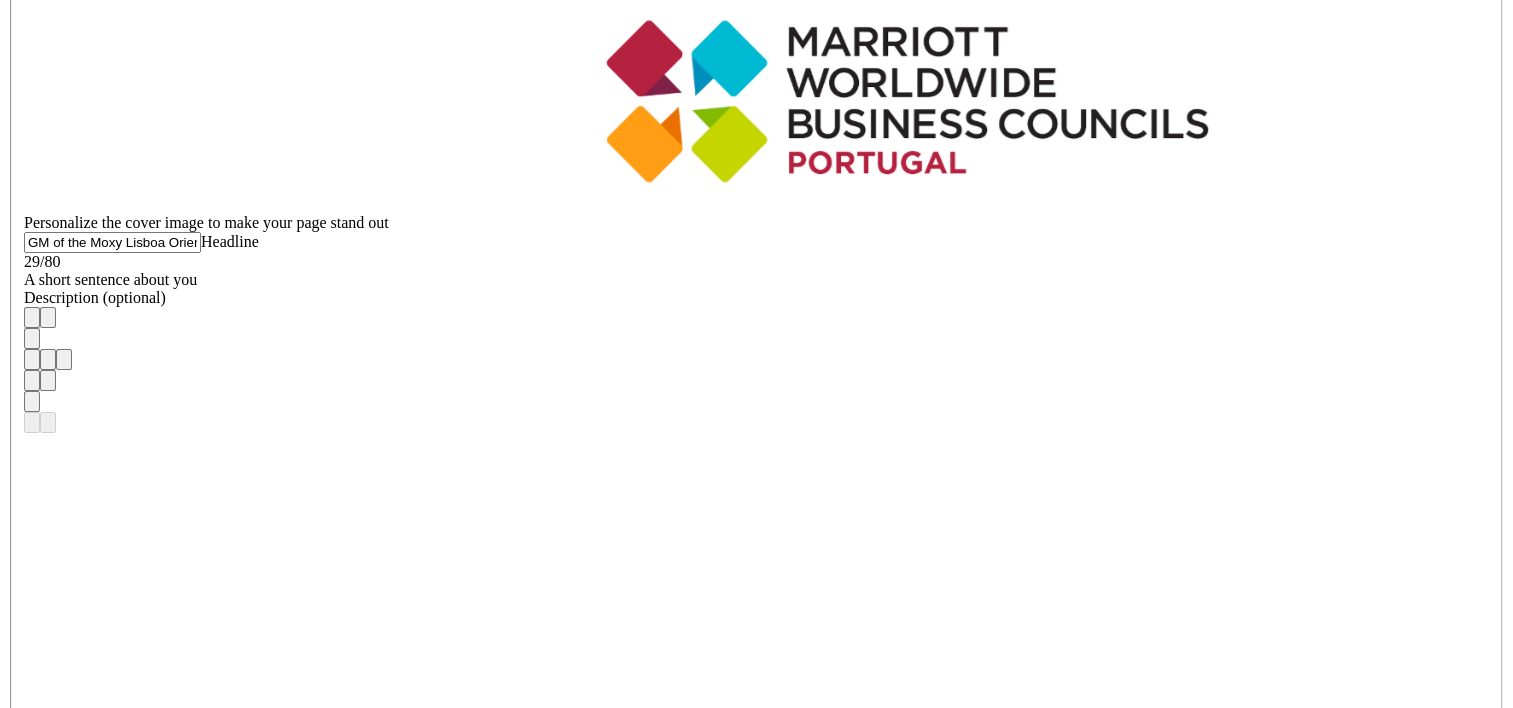scroll, scrollTop: 168, scrollLeft: 0, axis: vertical 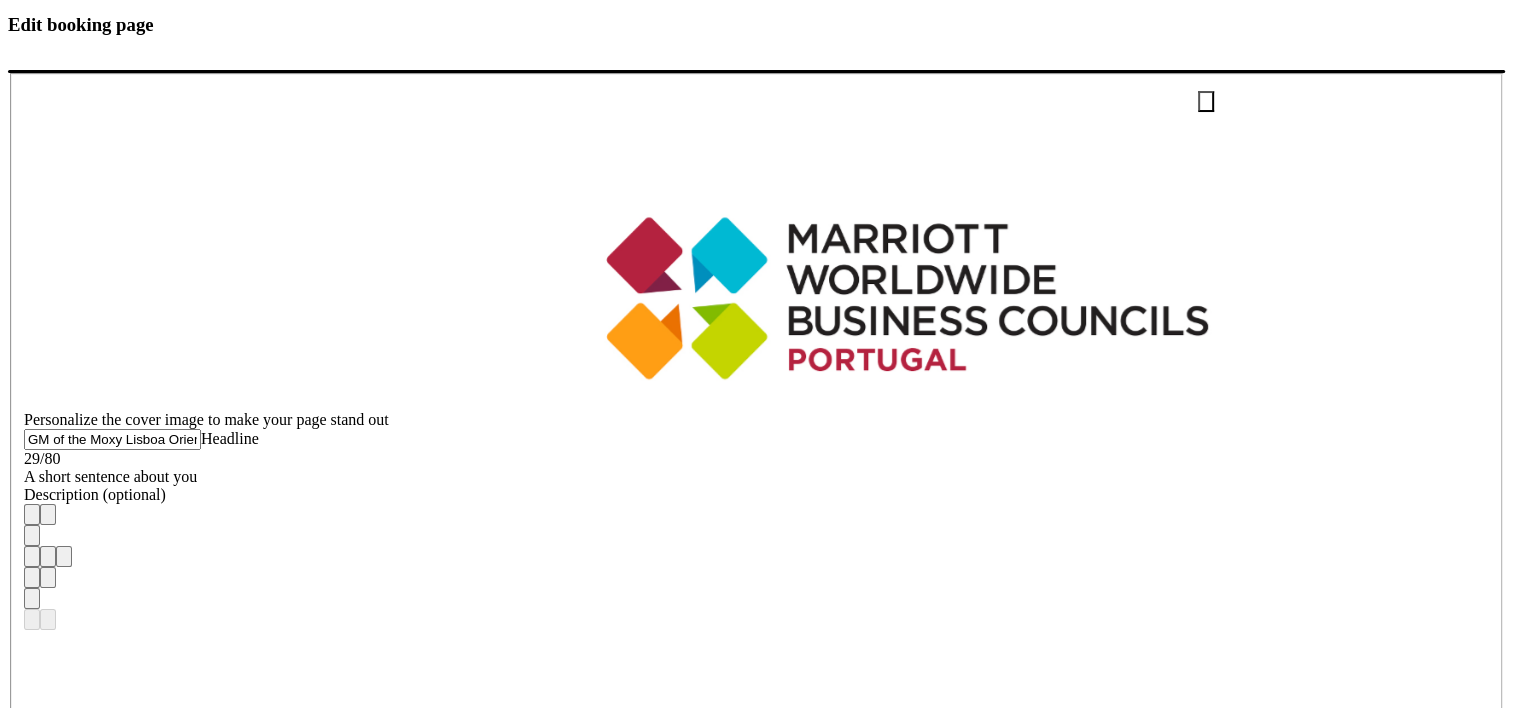 click on "introwise.com/[ALPHANUMERIC_STRING]-[ALPHANUMERIC_STRING]-asq9" at bounding box center [300, 1095] 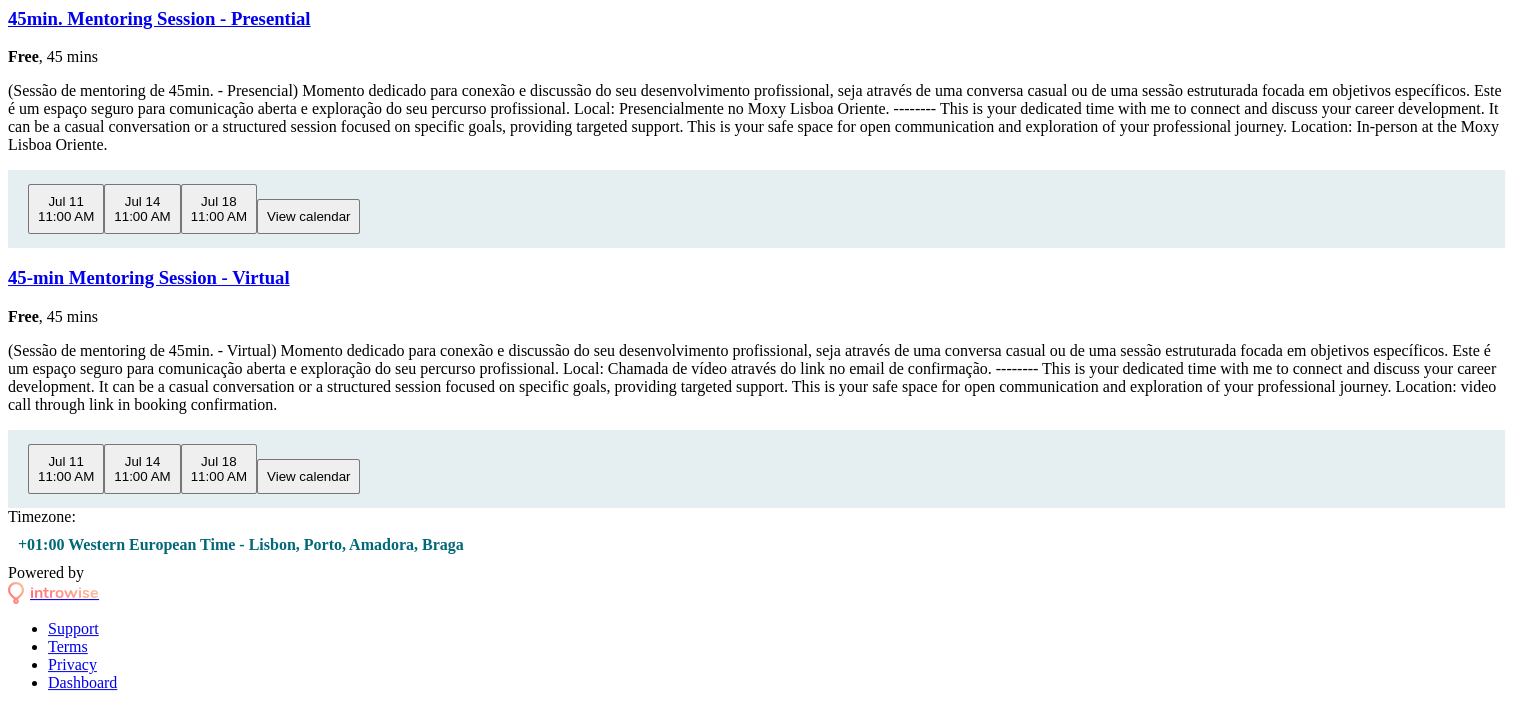scroll, scrollTop: 500, scrollLeft: 0, axis: vertical 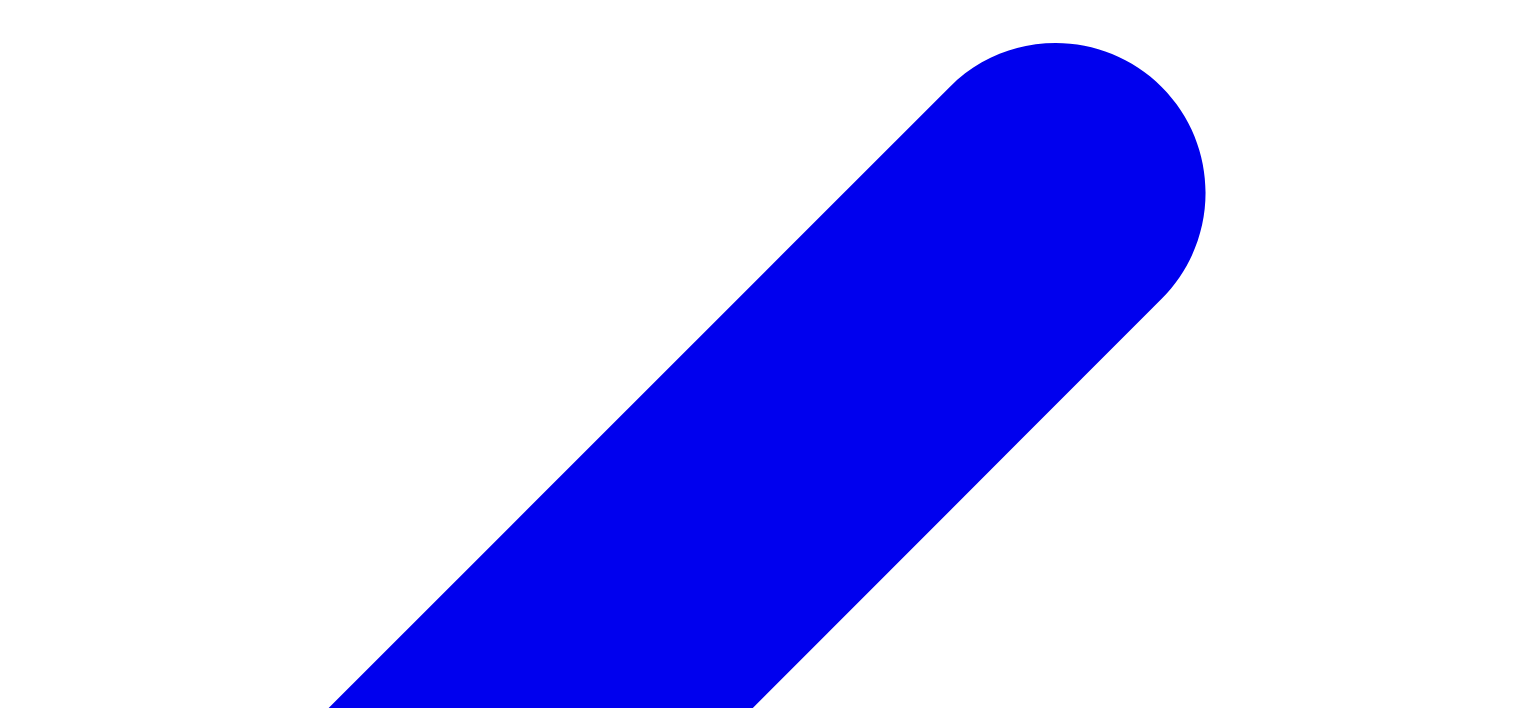click at bounding box center (1363, 2316) 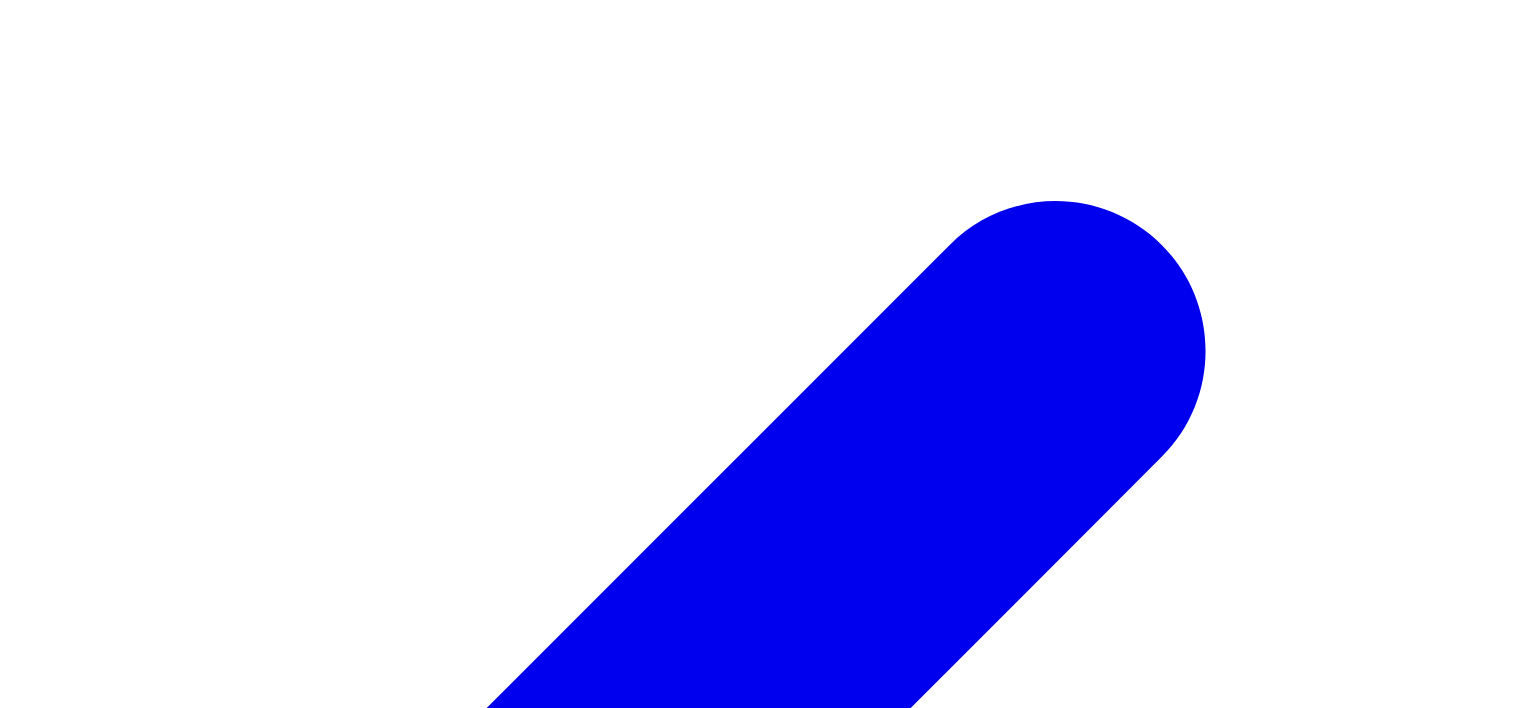scroll, scrollTop: 100, scrollLeft: 0, axis: vertical 